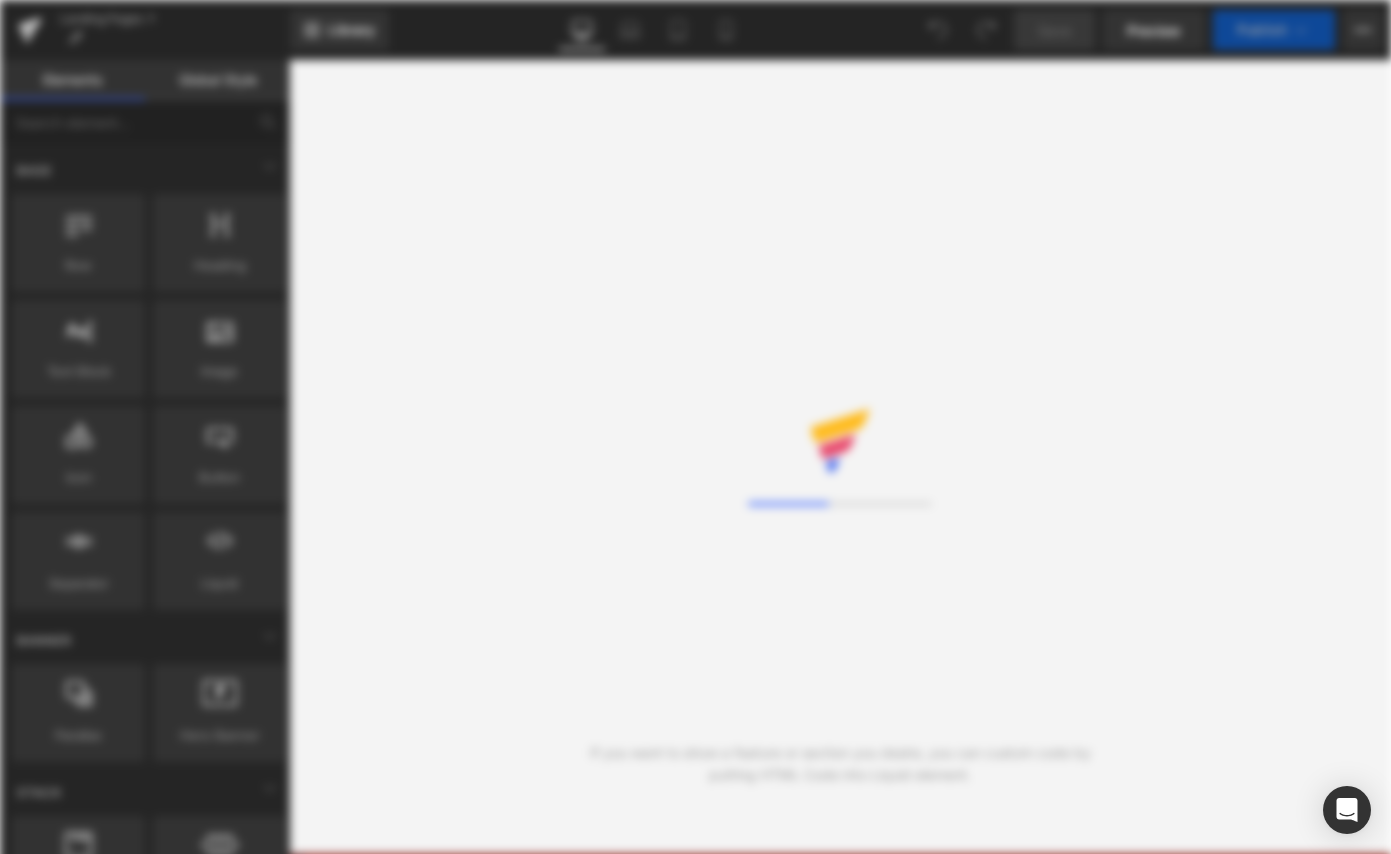 scroll, scrollTop: 0, scrollLeft: 0, axis: both 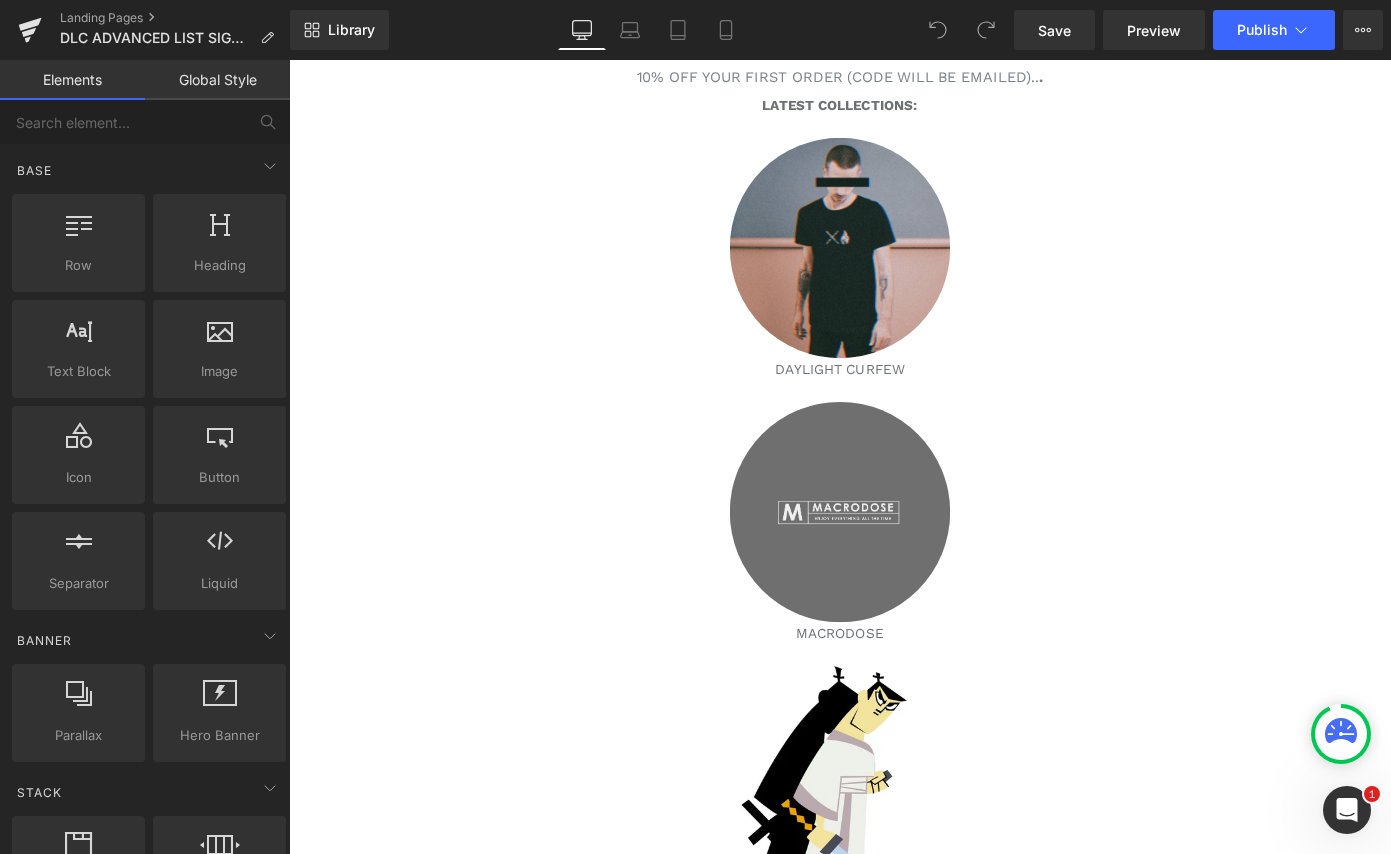 click at bounding box center (894, 556) 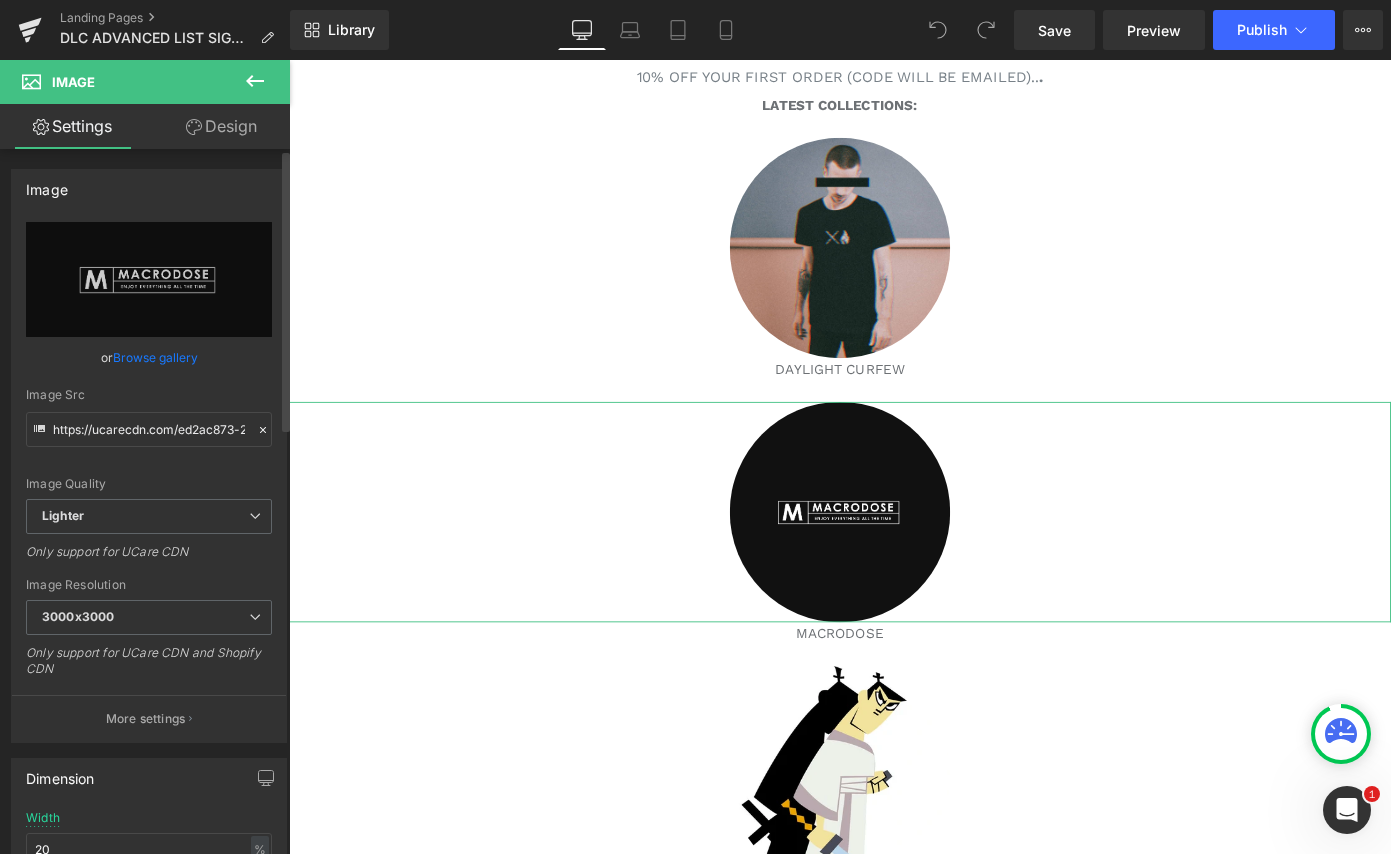 click on "Browse gallery" at bounding box center (155, 357) 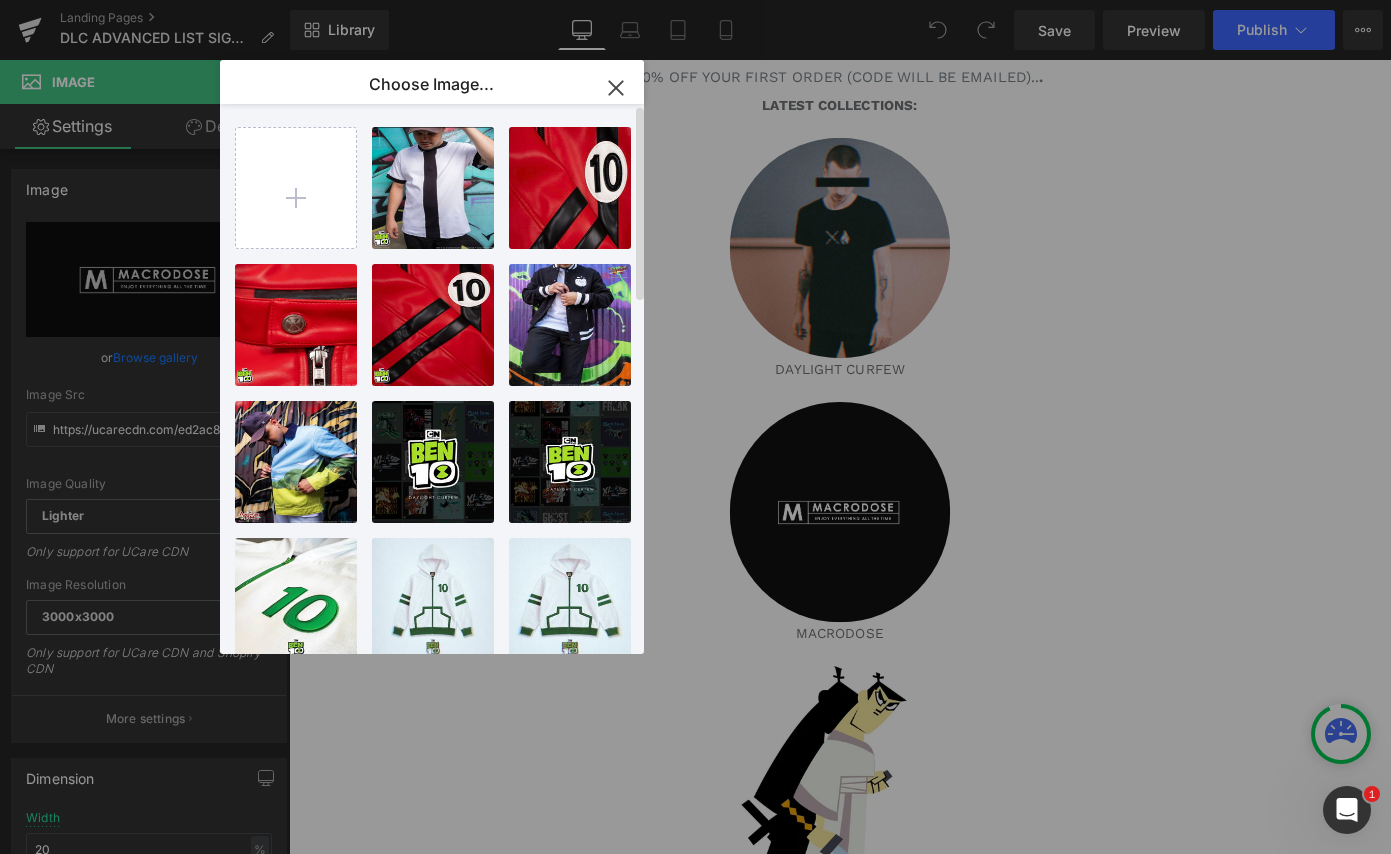 scroll, scrollTop: 21, scrollLeft: 0, axis: vertical 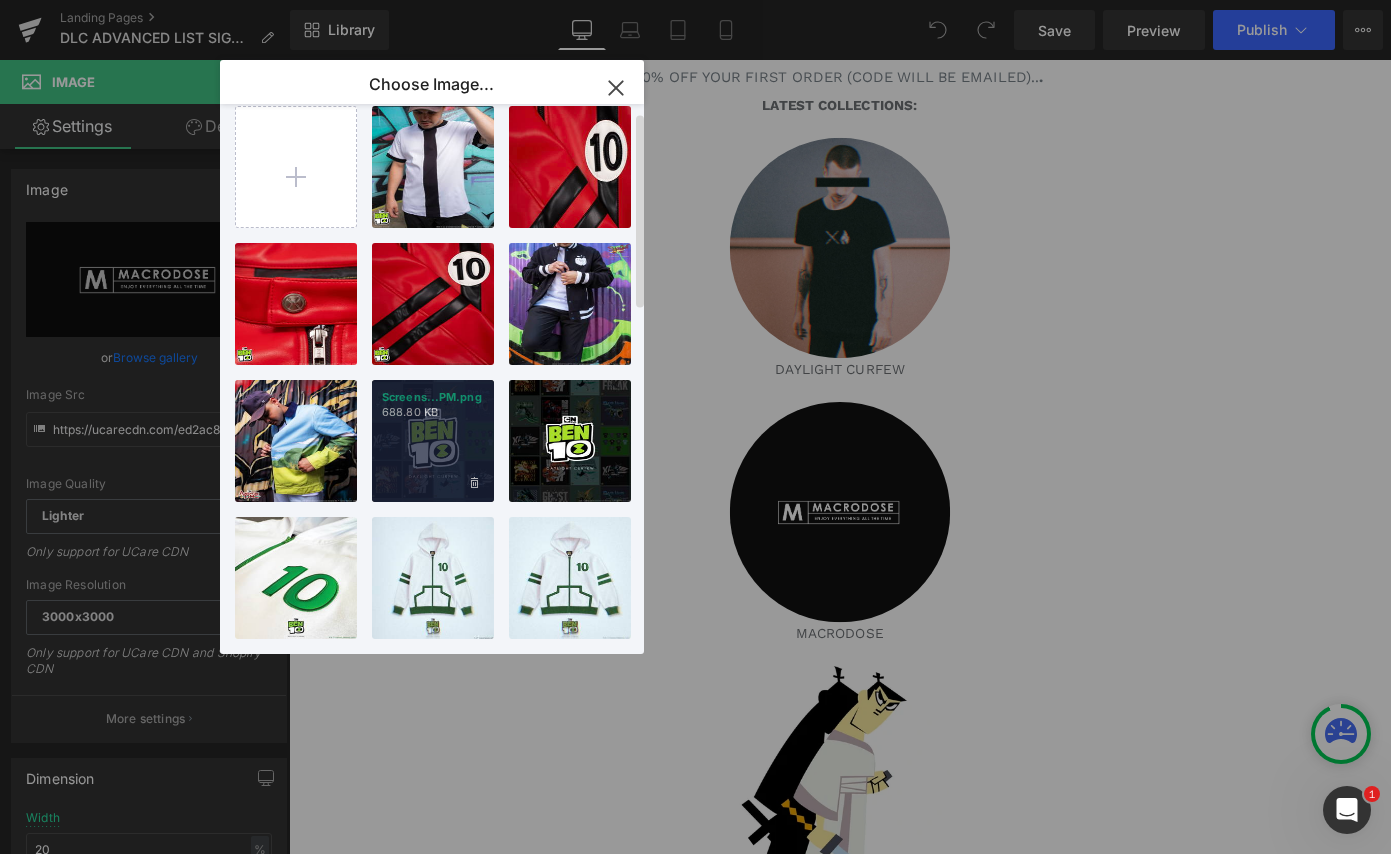 click on "Screens...PM.png 688.80 KB" at bounding box center (433, 441) 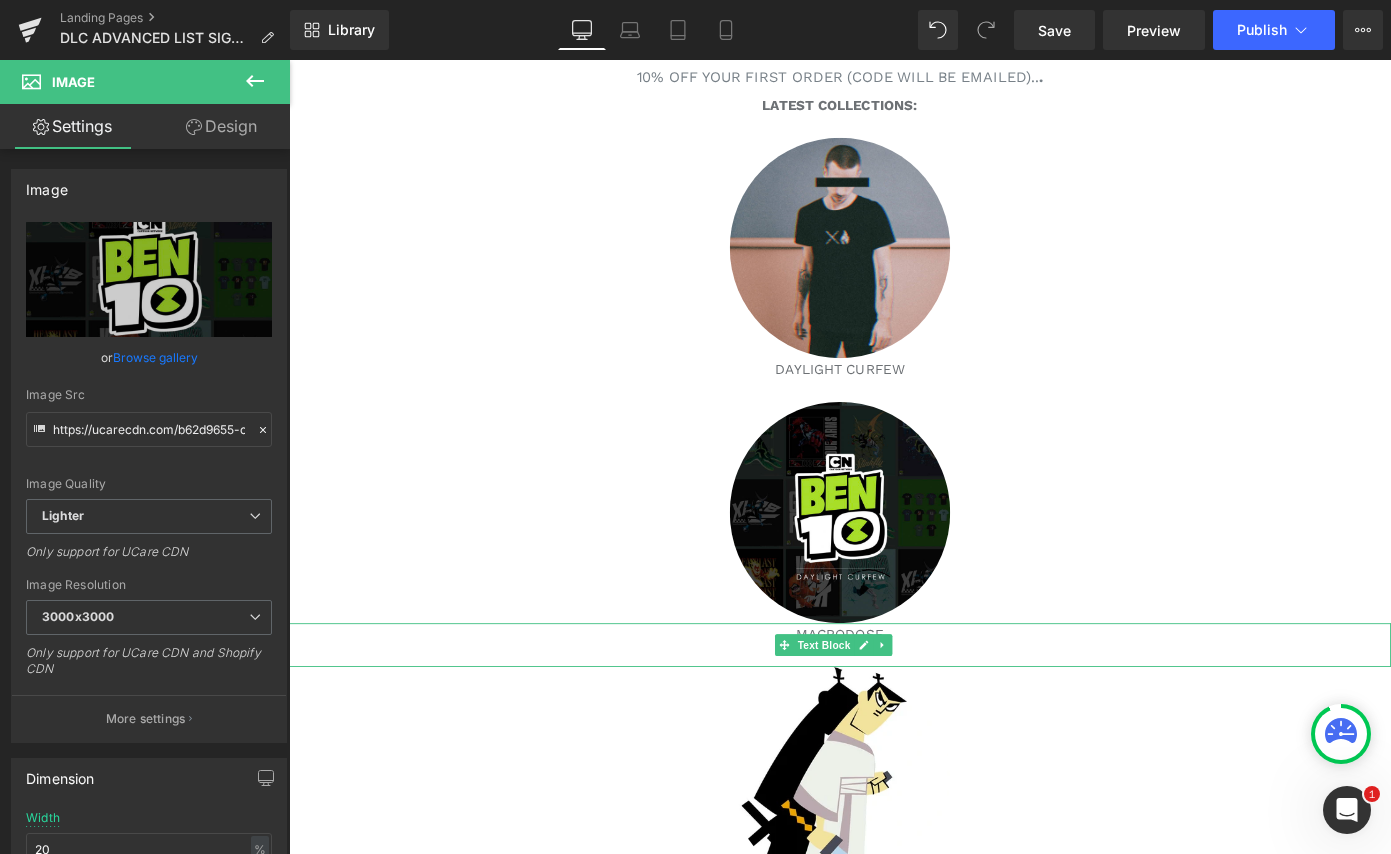 click on "MACRODOSE" at bounding box center [894, 690] 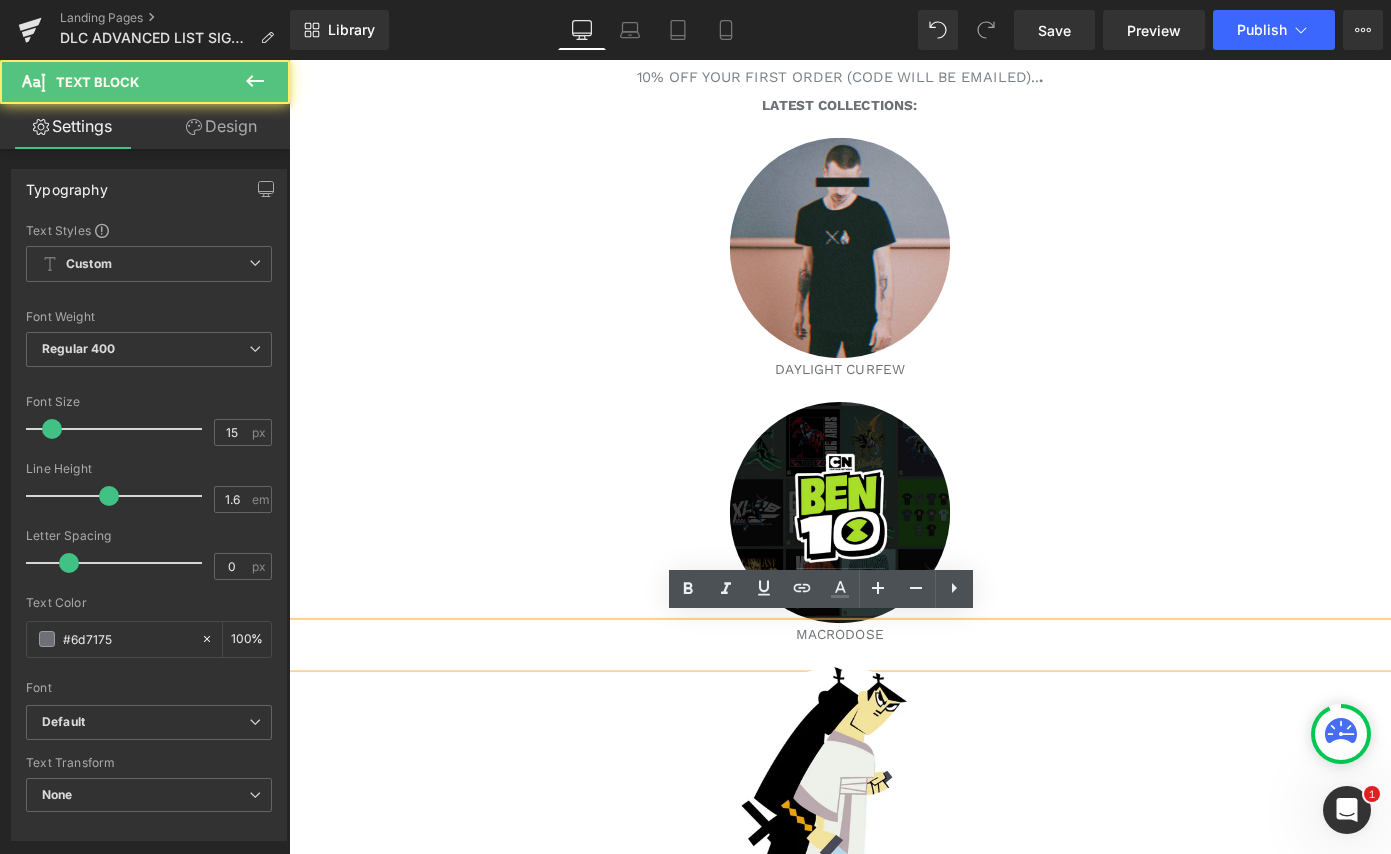 click on "MACRODOSE" at bounding box center [894, 690] 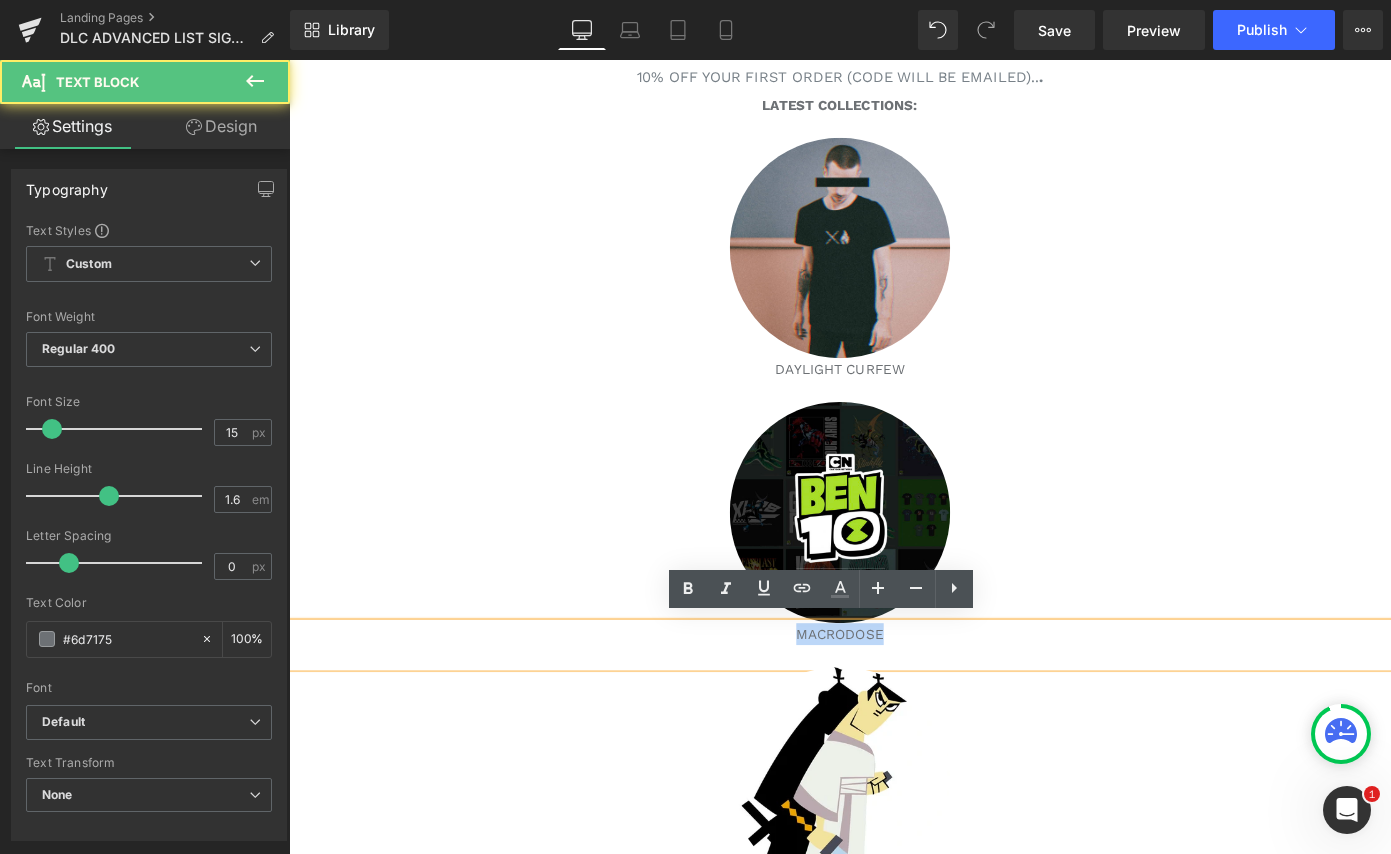 drag, startPoint x: 943, startPoint y: 680, endPoint x: 837, endPoint y: 680, distance: 106 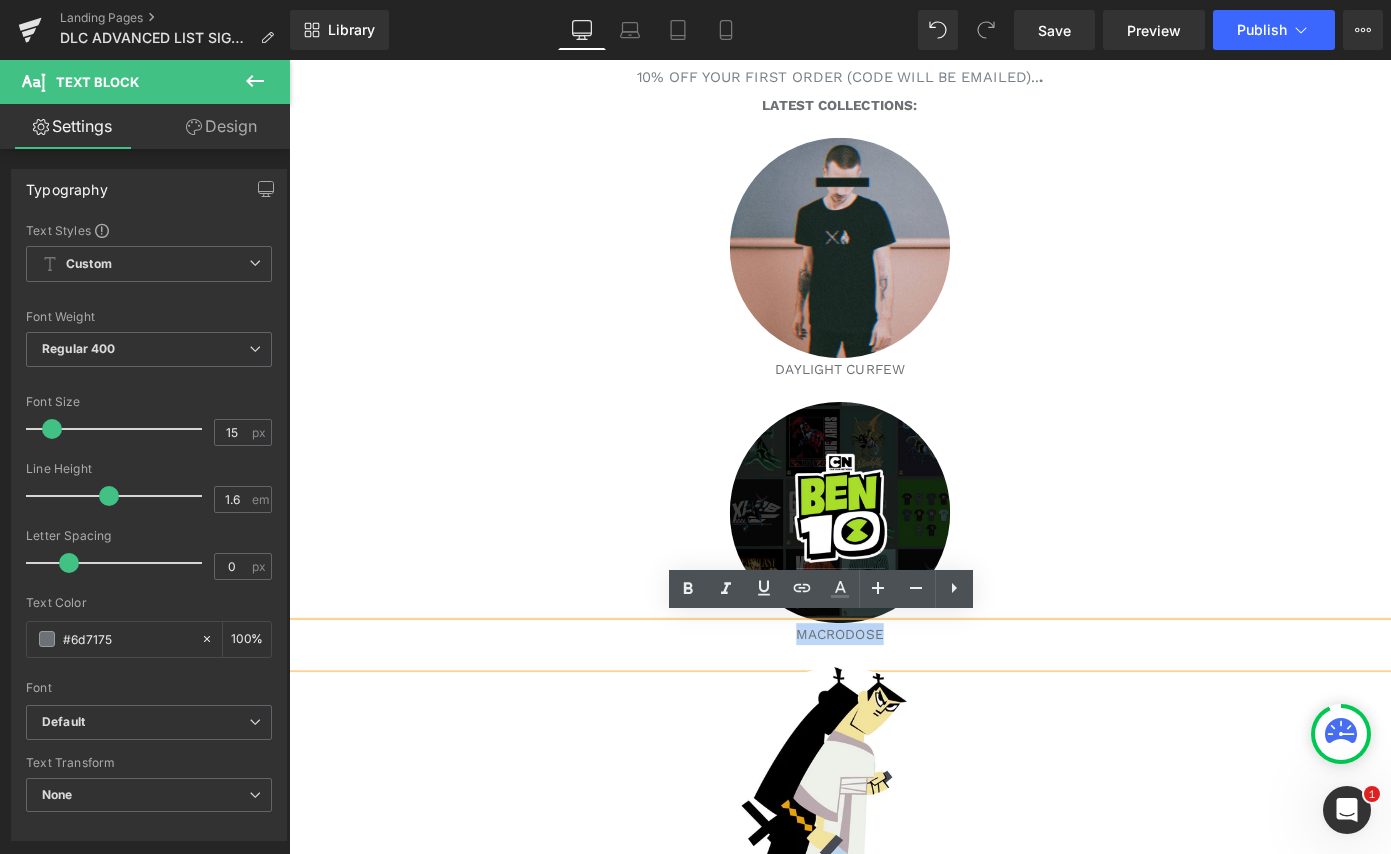 type 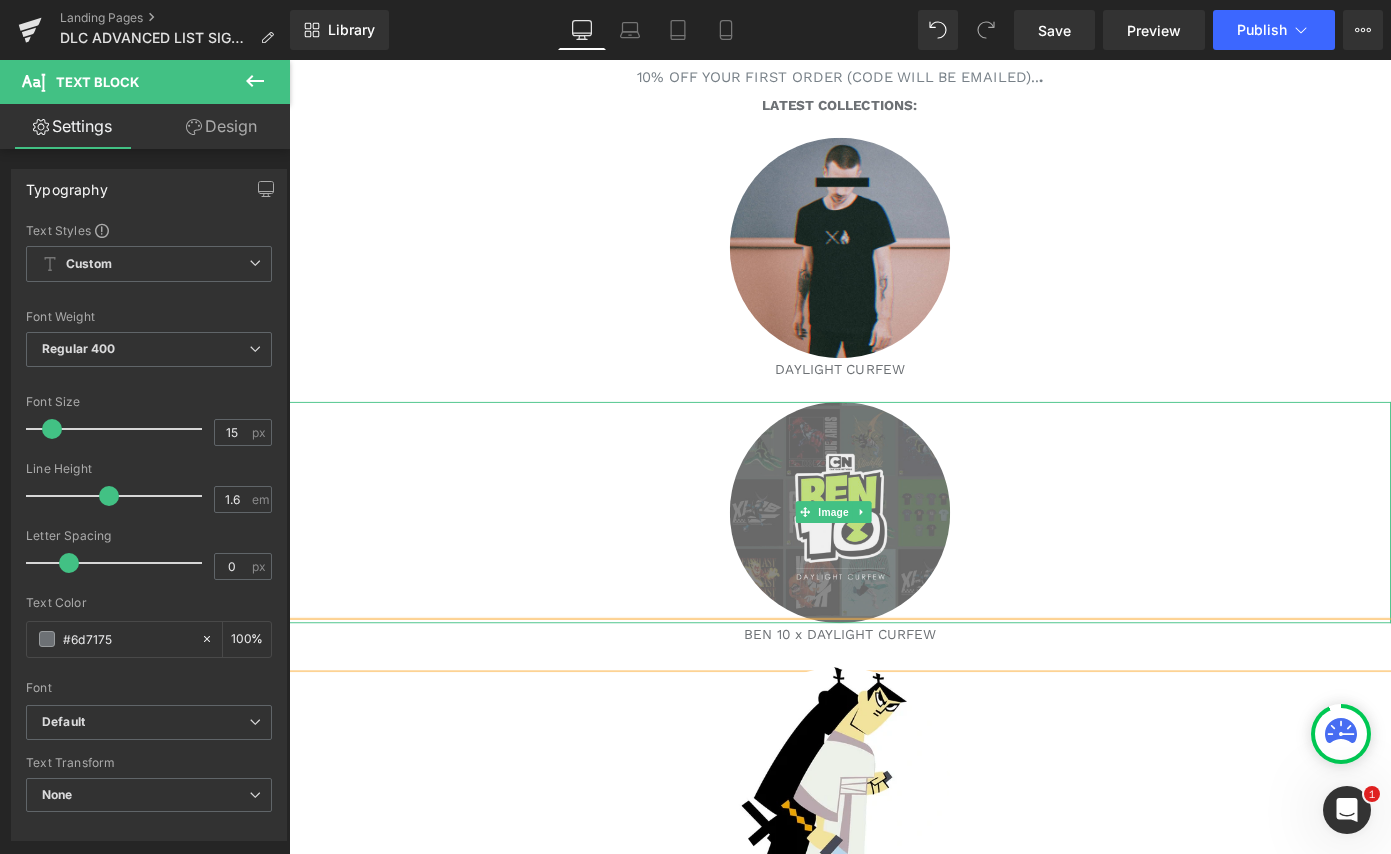 click at bounding box center (894, 556) 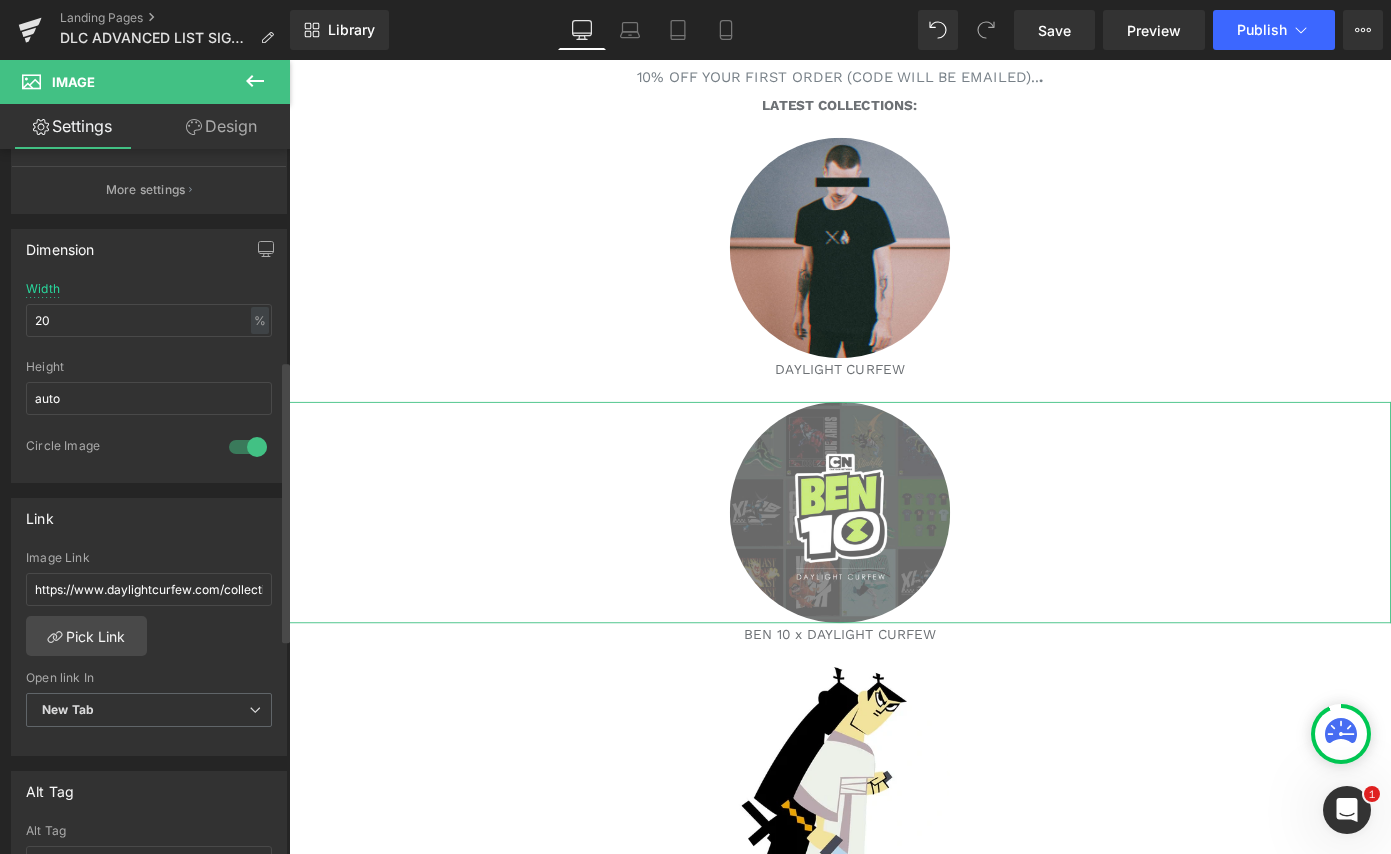 scroll, scrollTop: 548, scrollLeft: 0, axis: vertical 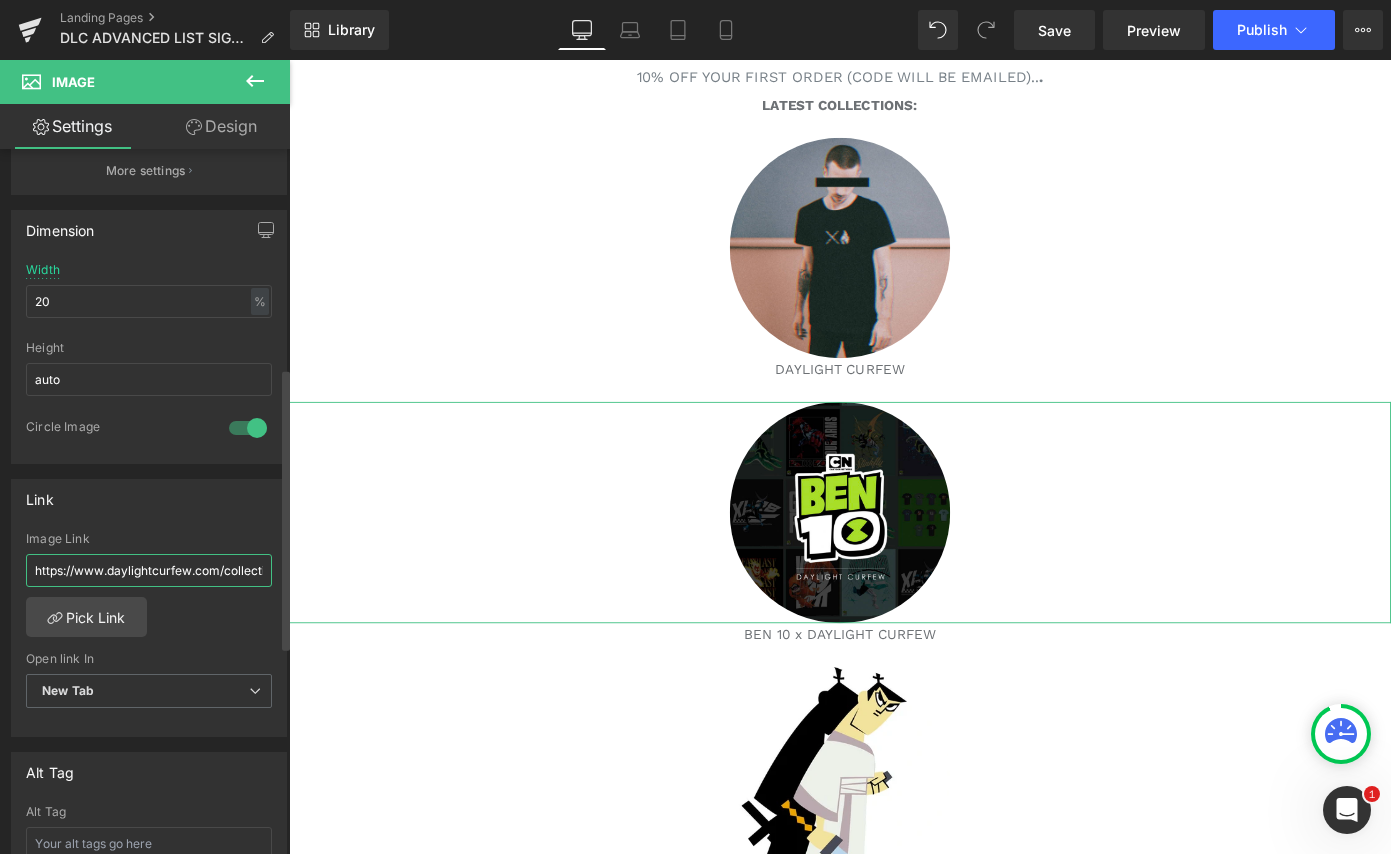 click on "https://www.daylightcurfew.com/collections/macrodose" at bounding box center [149, 570] 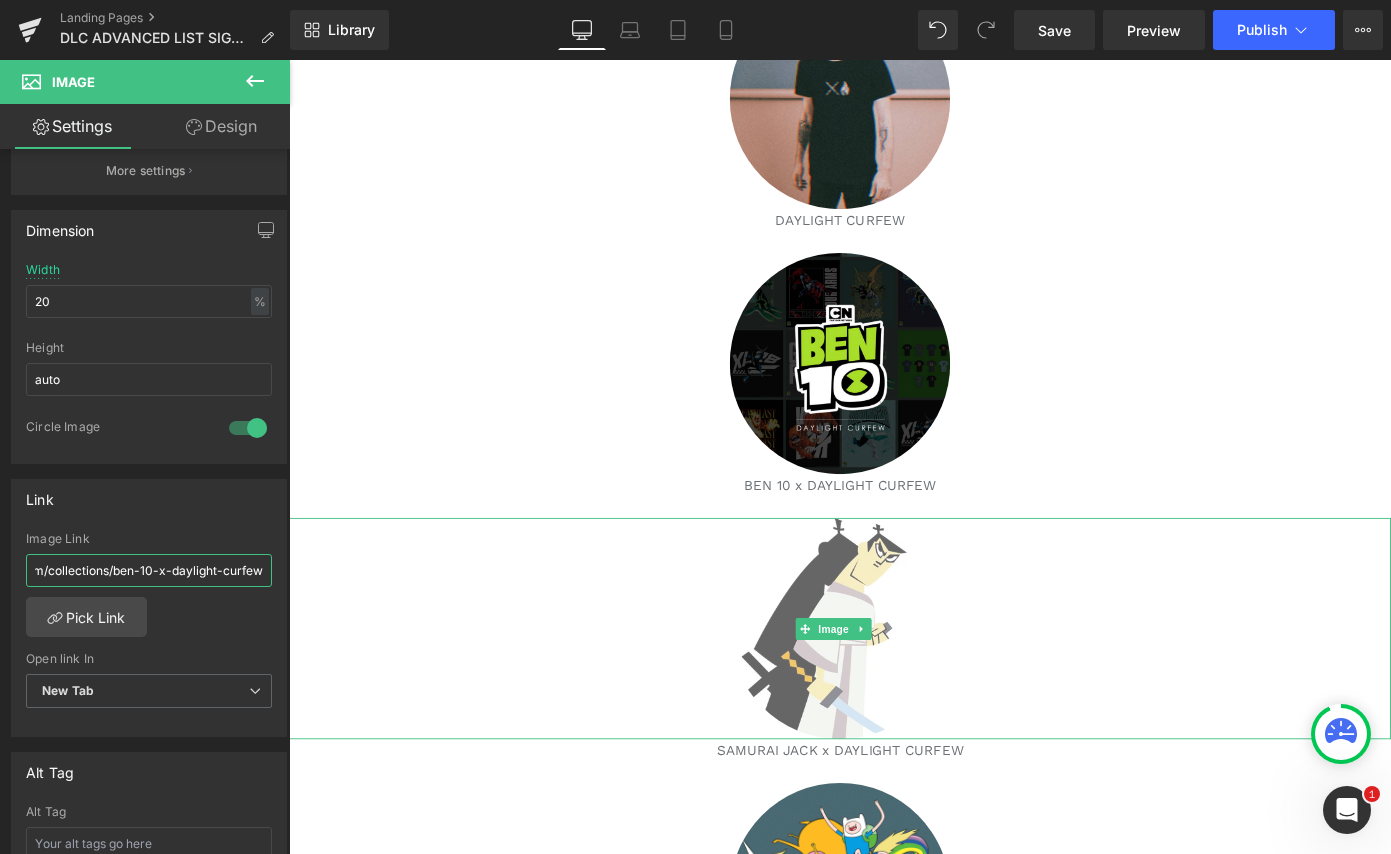 scroll, scrollTop: 374, scrollLeft: 0, axis: vertical 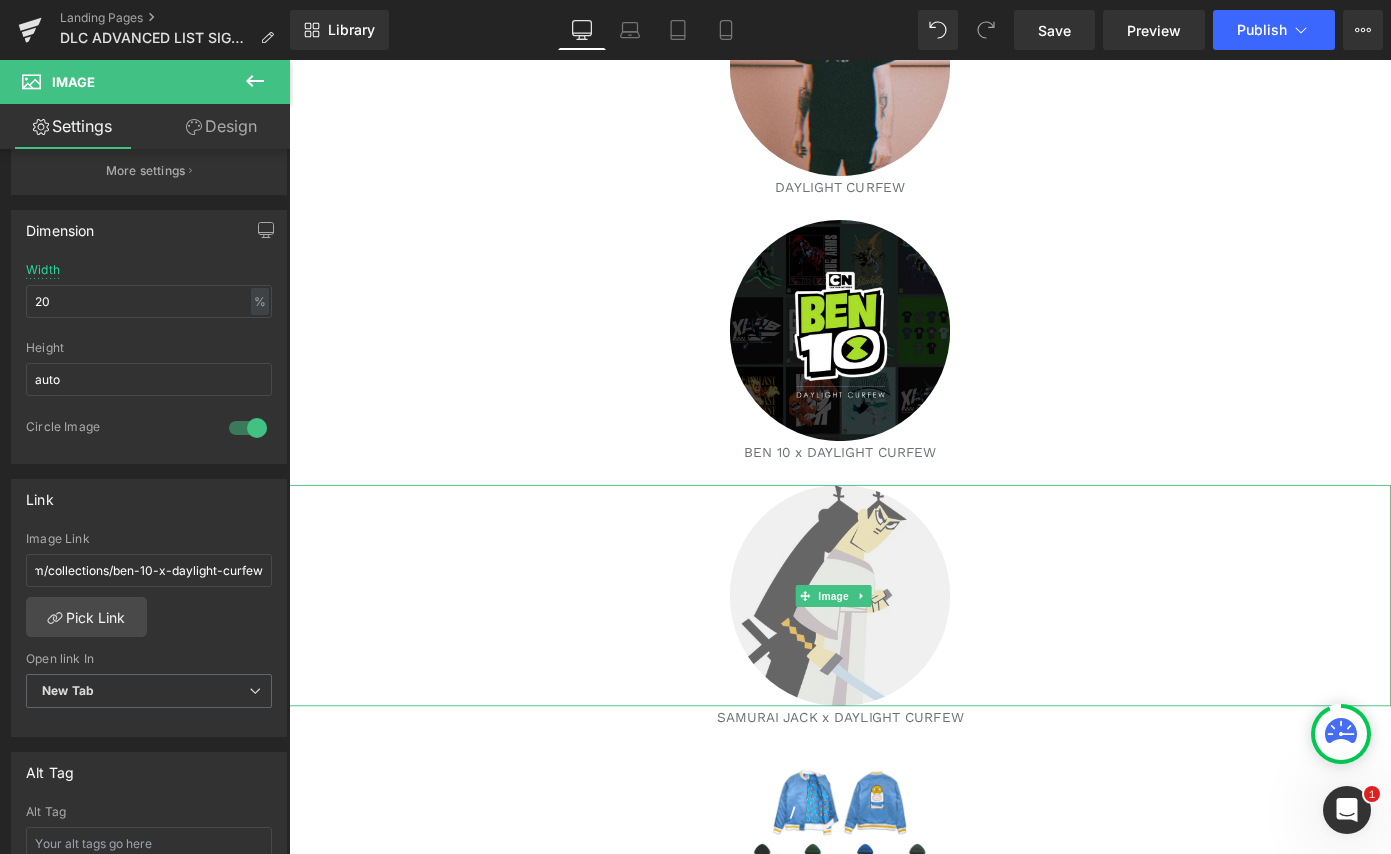 click at bounding box center [894, 648] 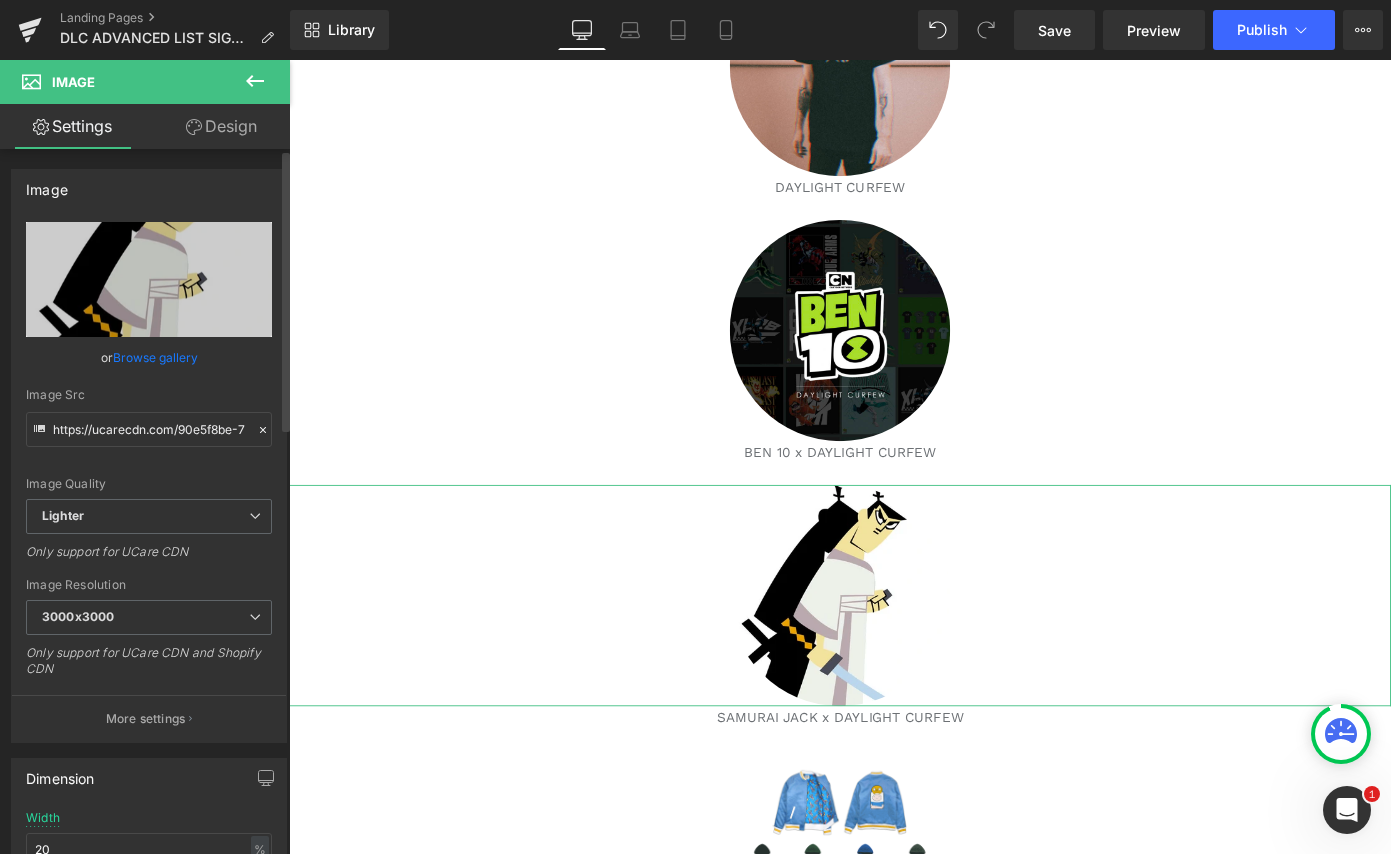 click on "Browse gallery" at bounding box center [155, 357] 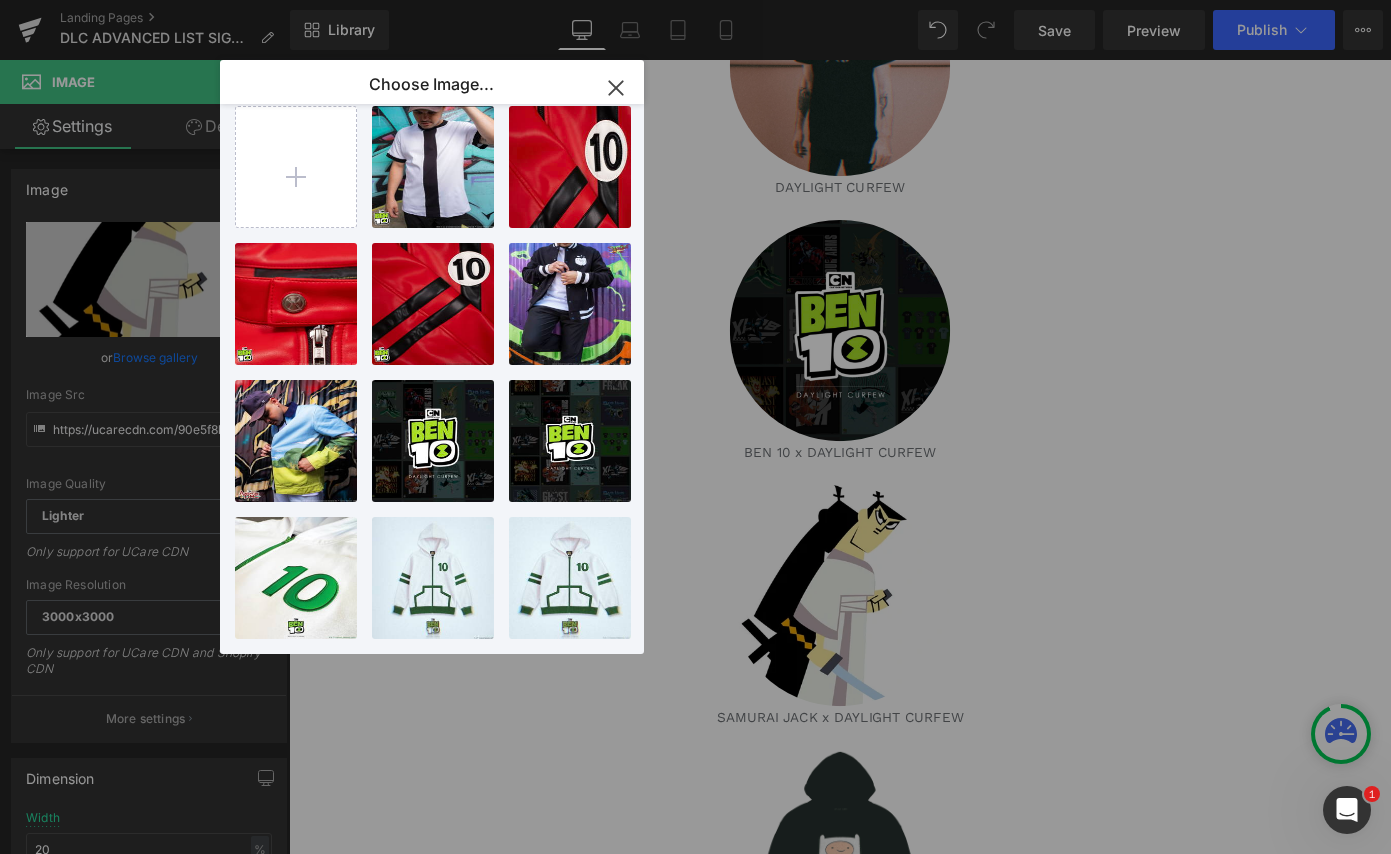 click 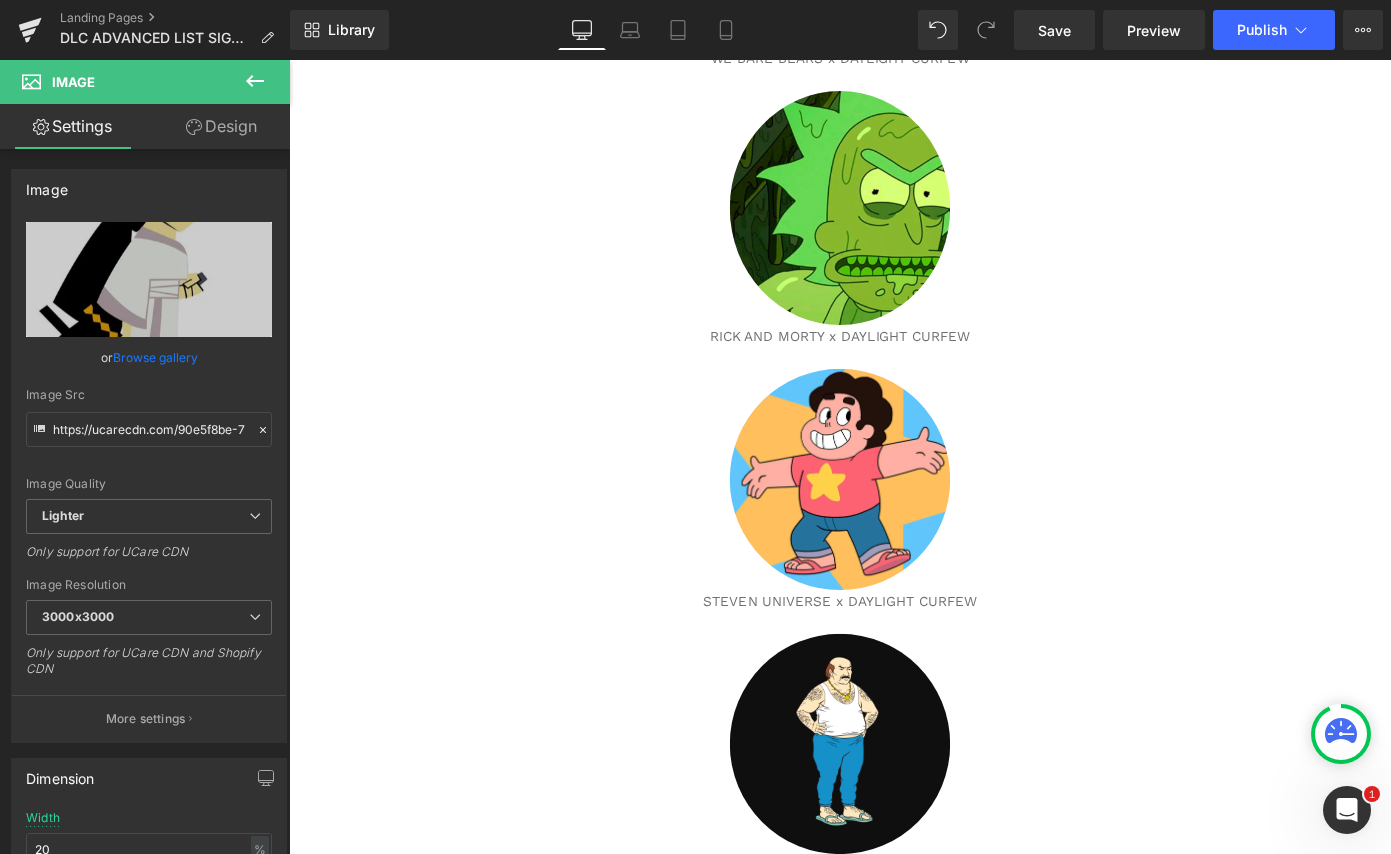 scroll, scrollTop: 1324, scrollLeft: 0, axis: vertical 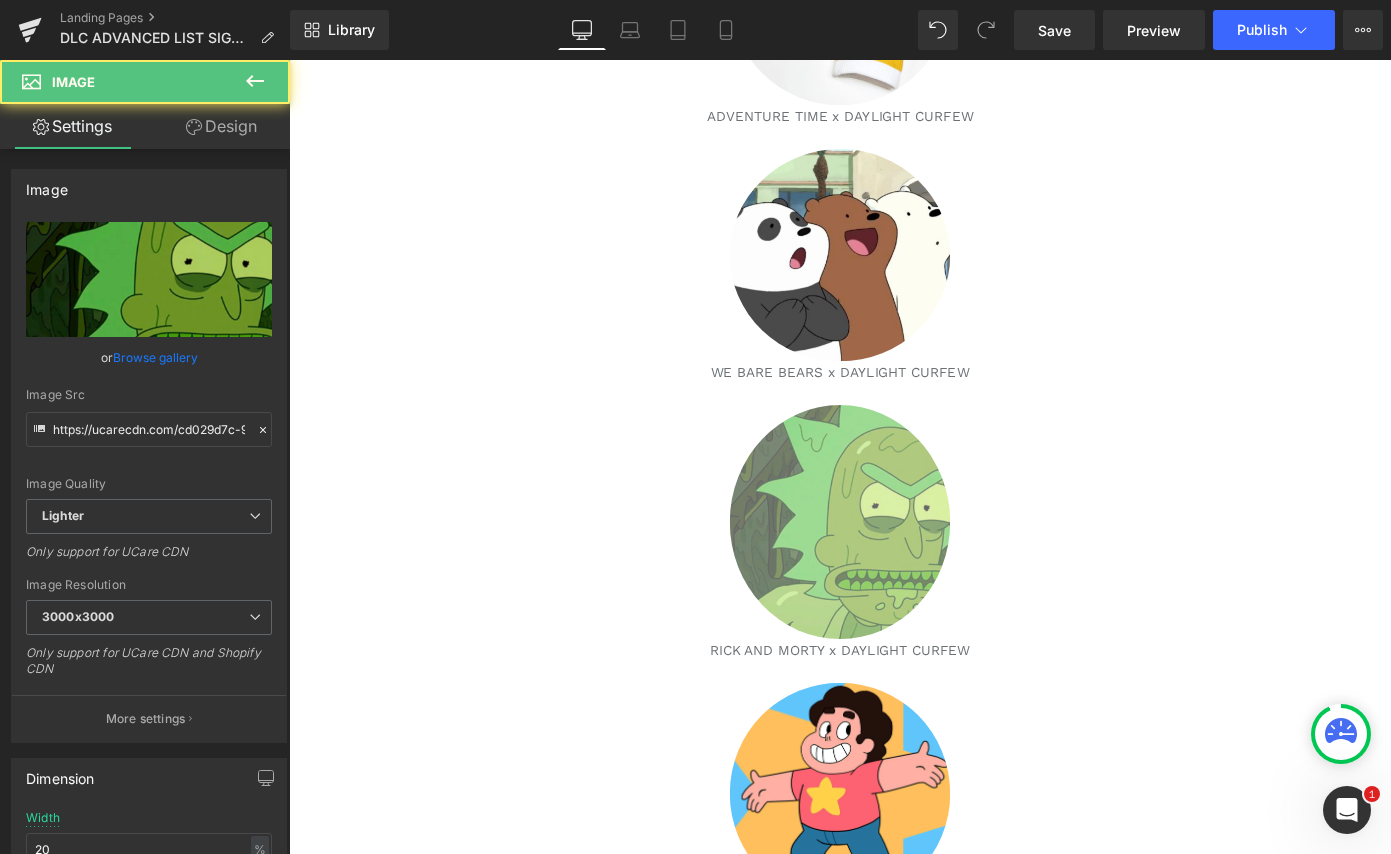 click at bounding box center [894, 567] 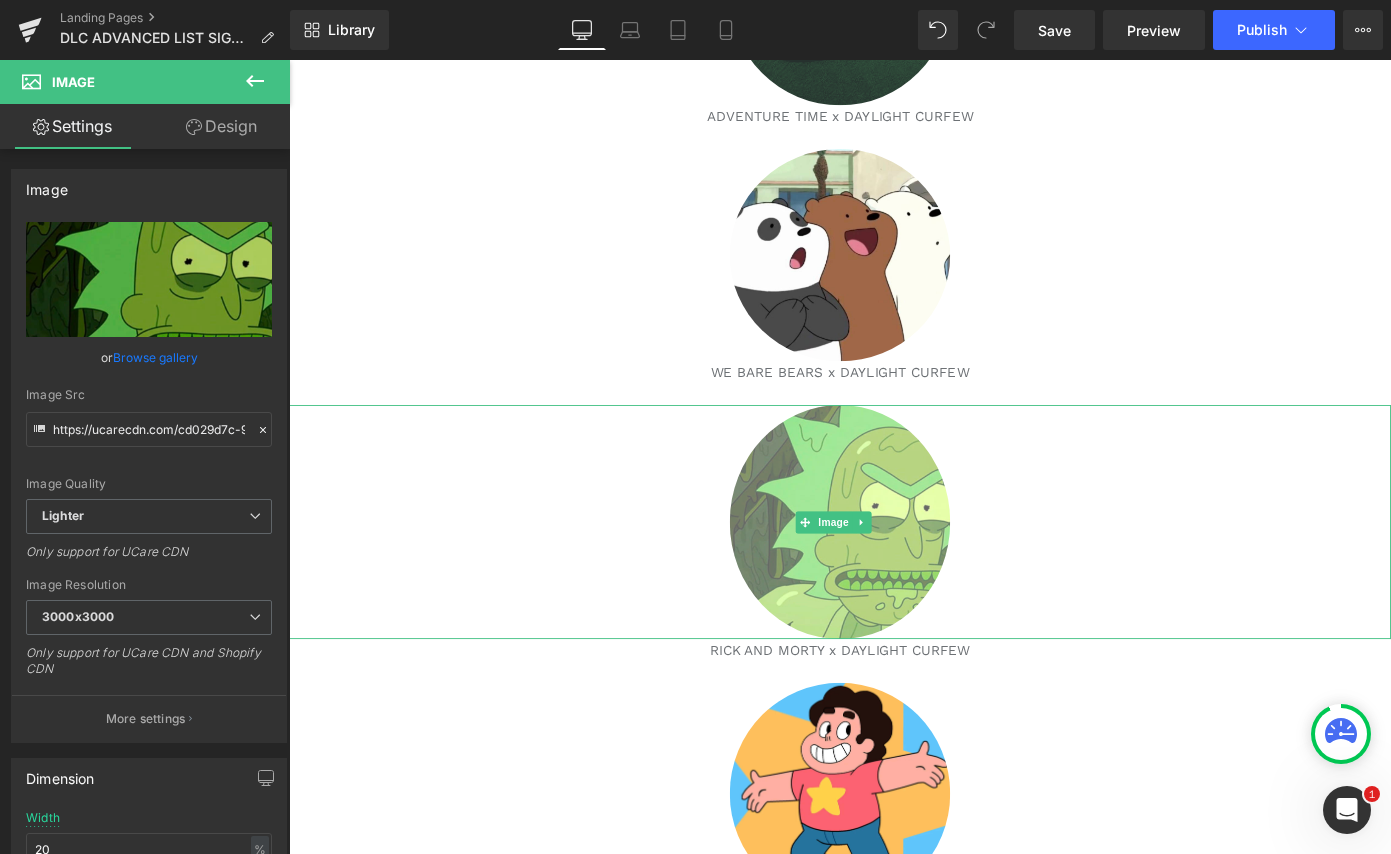 click at bounding box center [894, 567] 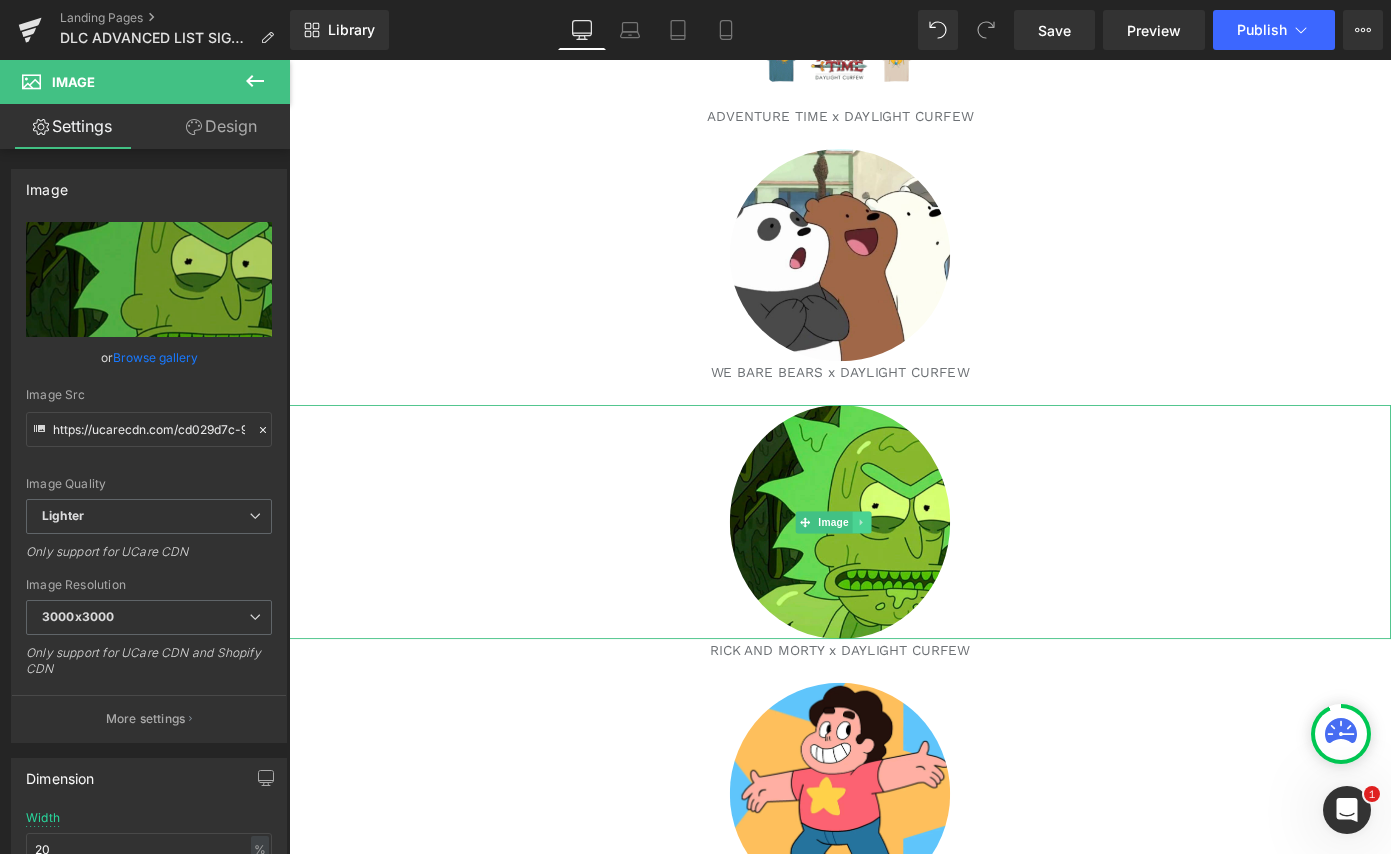 click 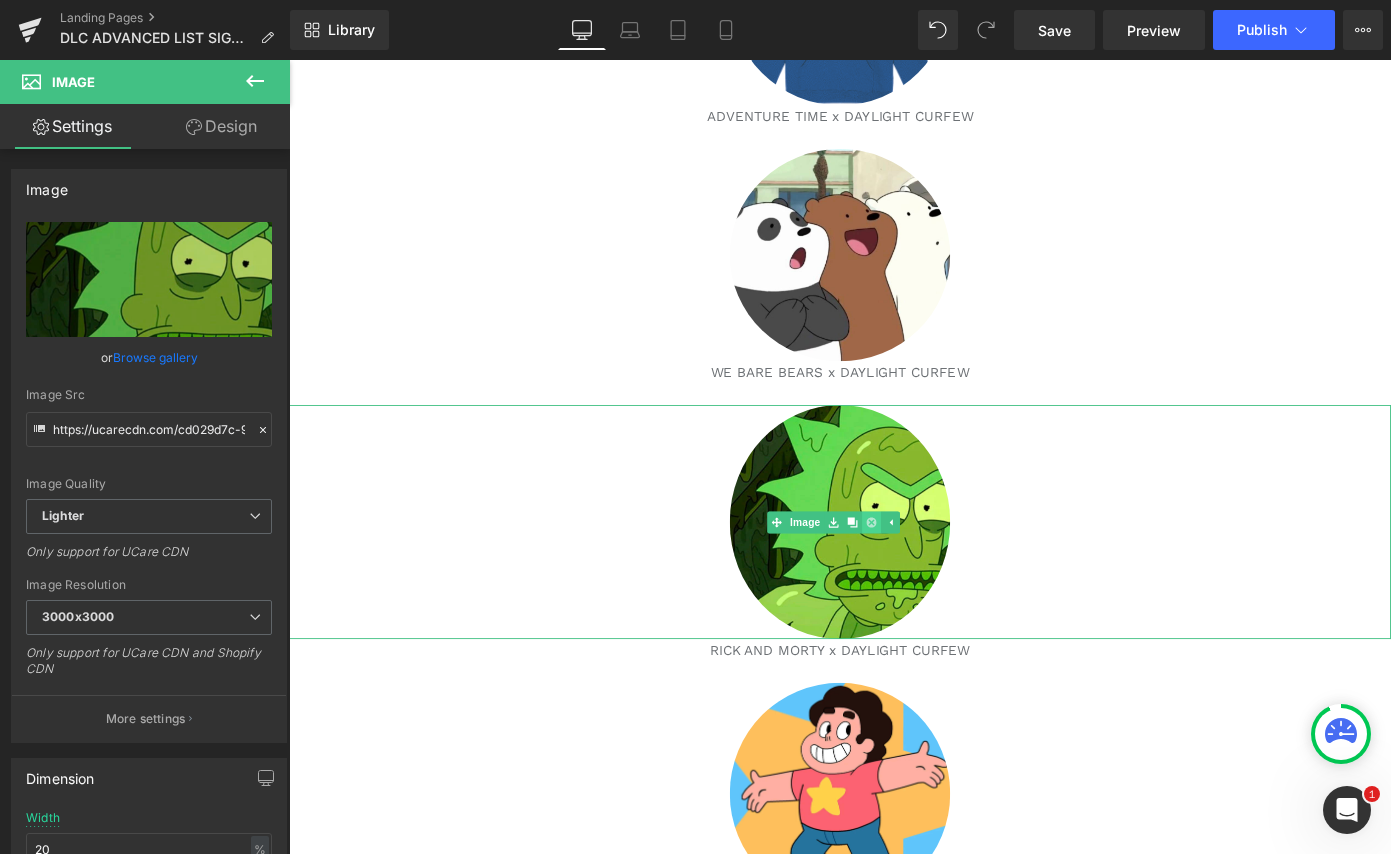 click 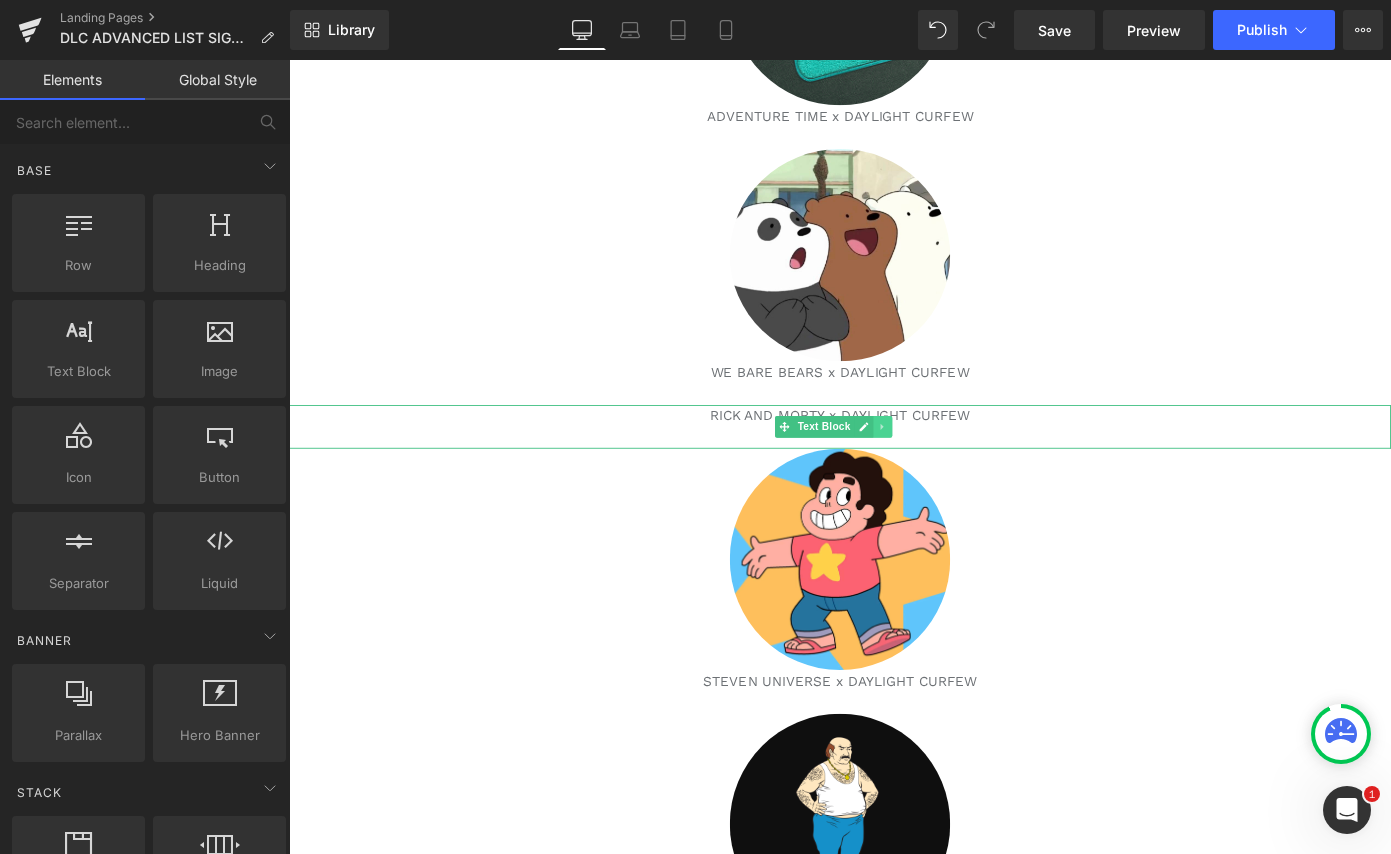 click 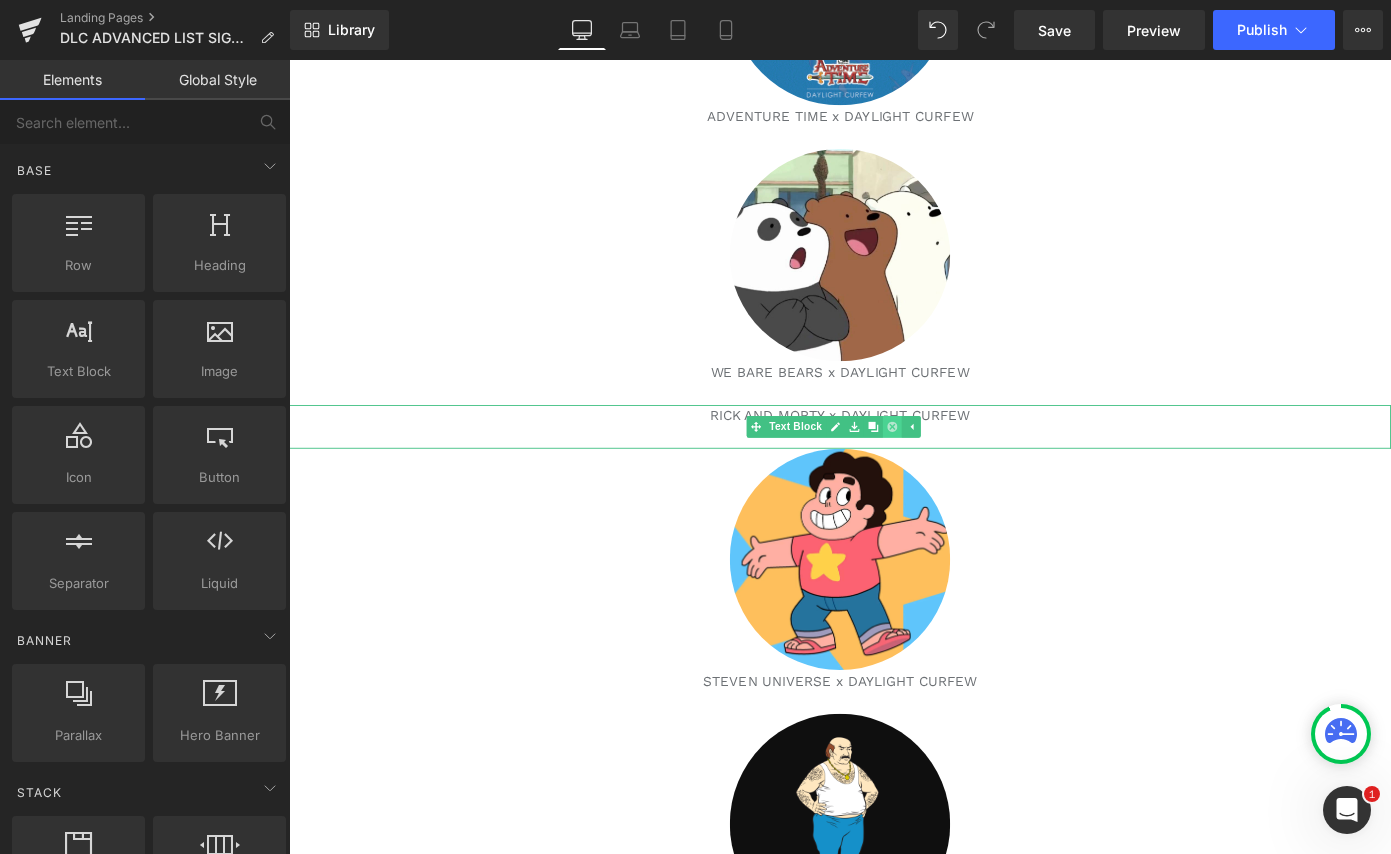 click 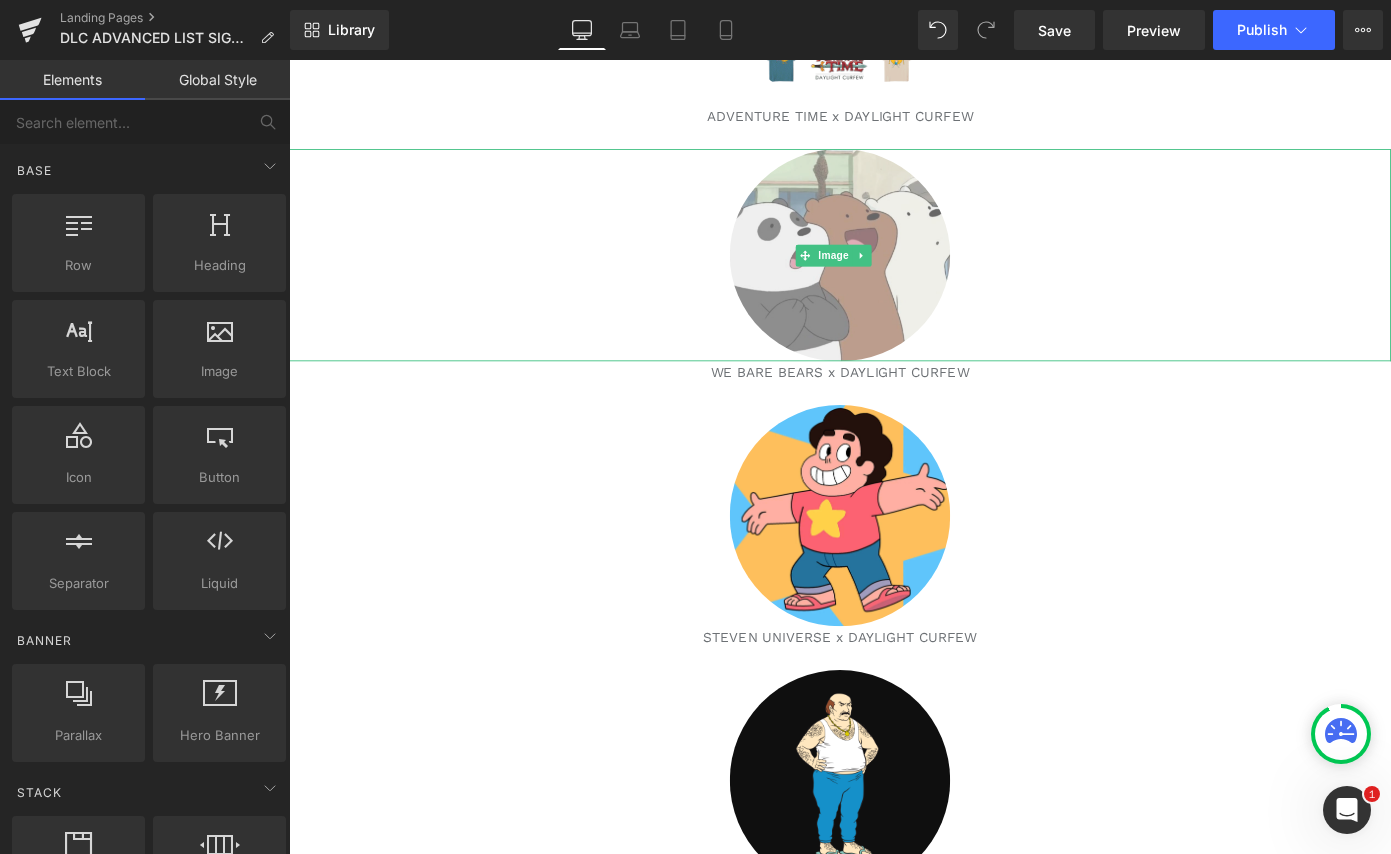 click at bounding box center (894, 274) 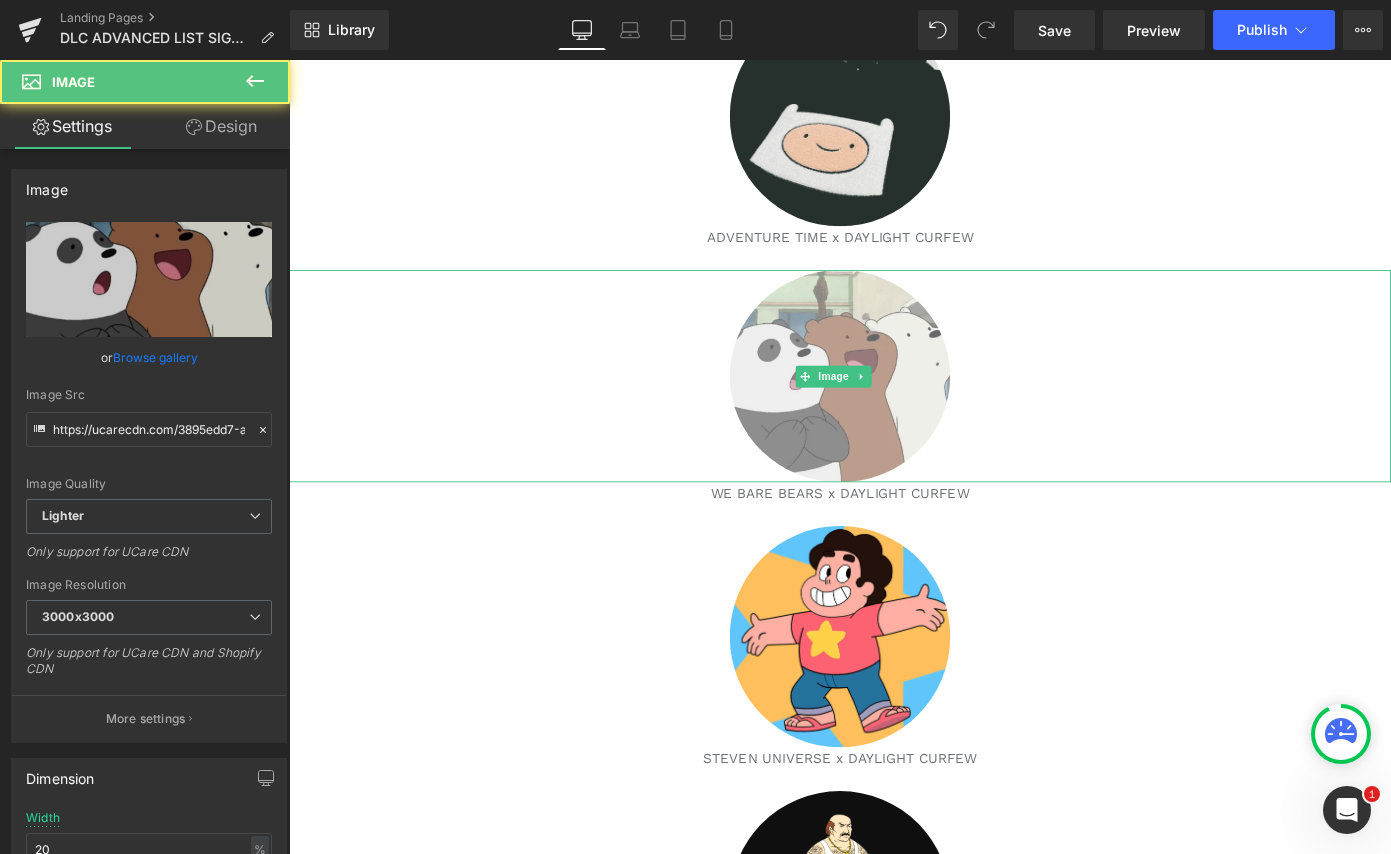 scroll, scrollTop: 1184, scrollLeft: 0, axis: vertical 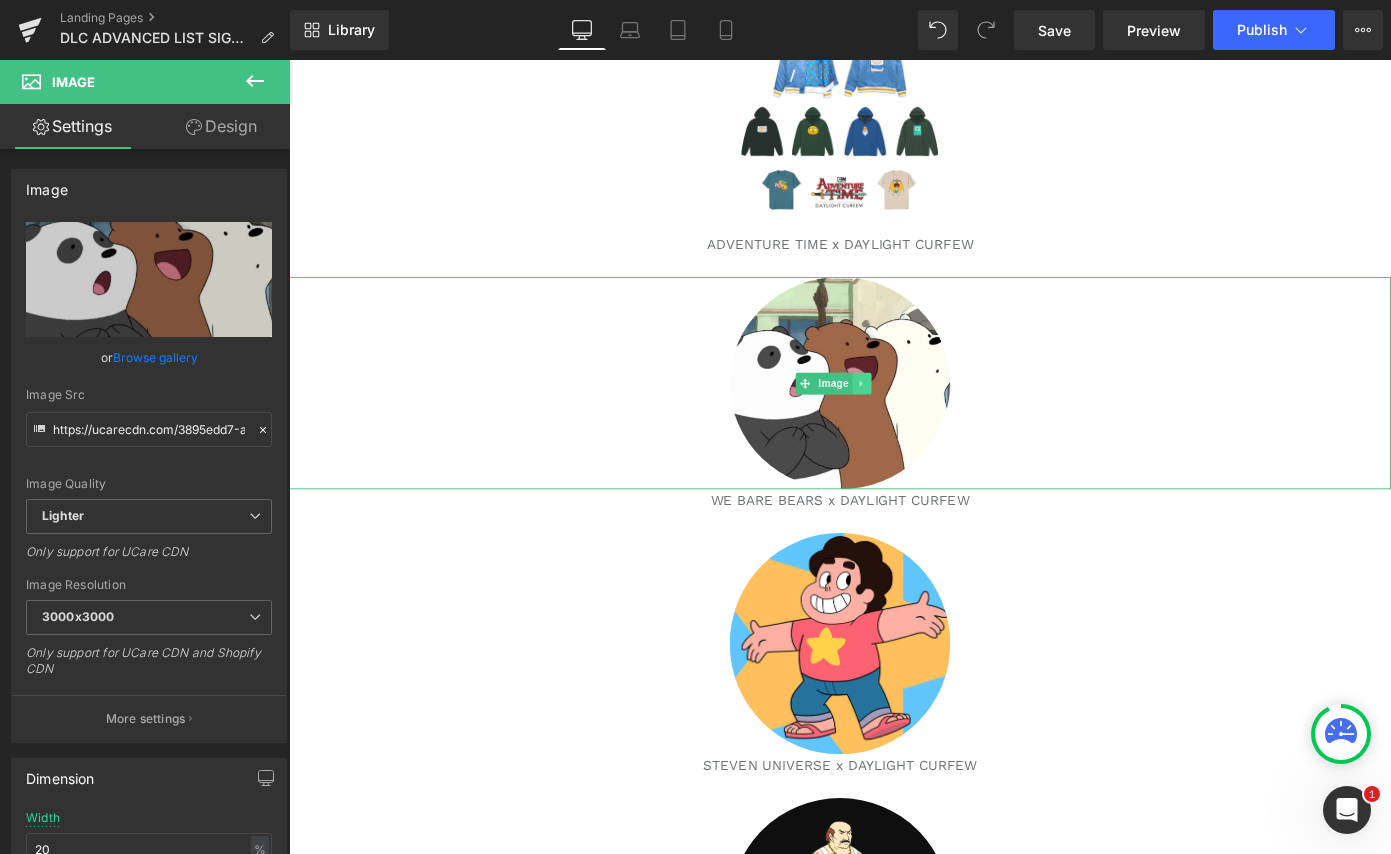 click 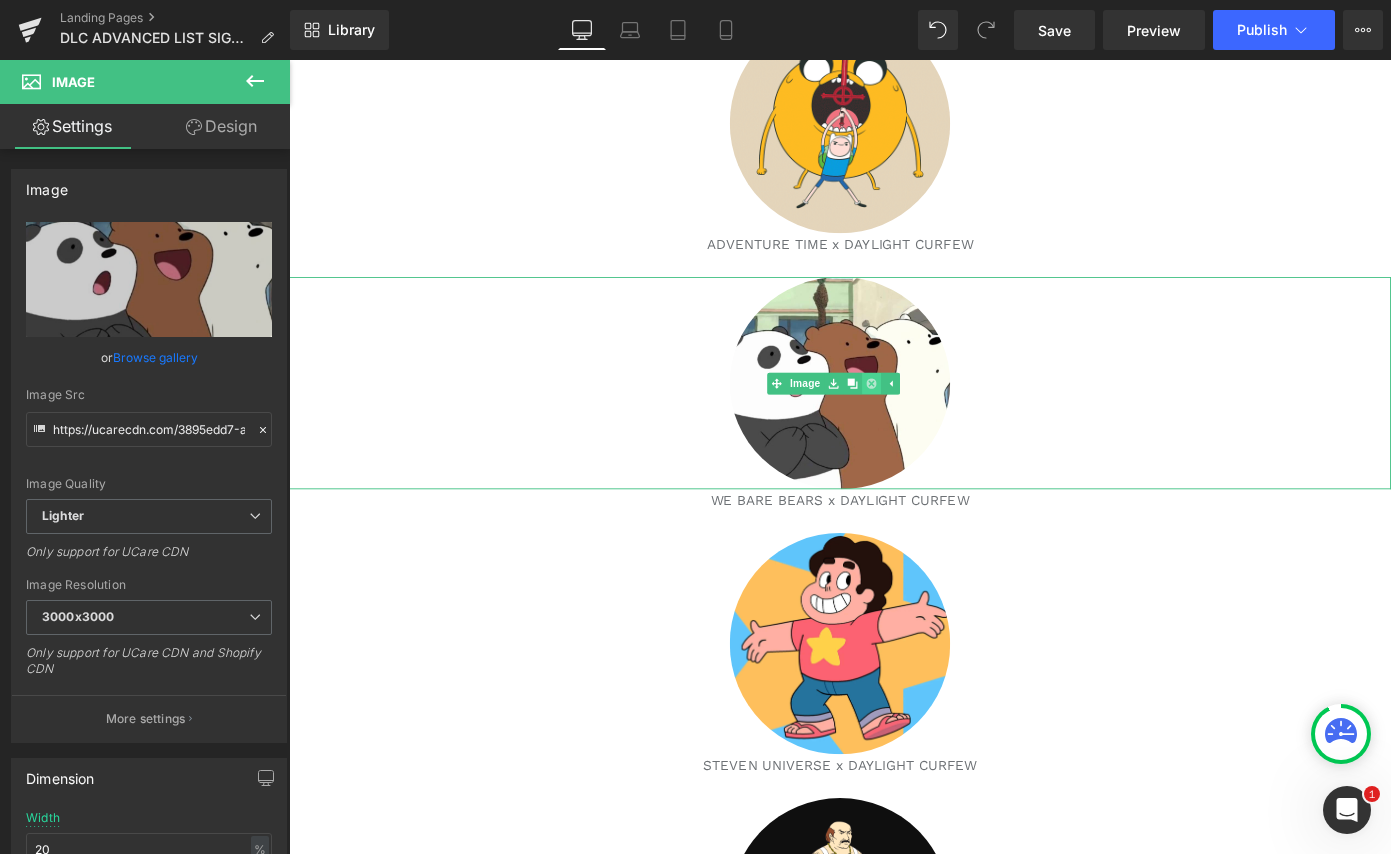click 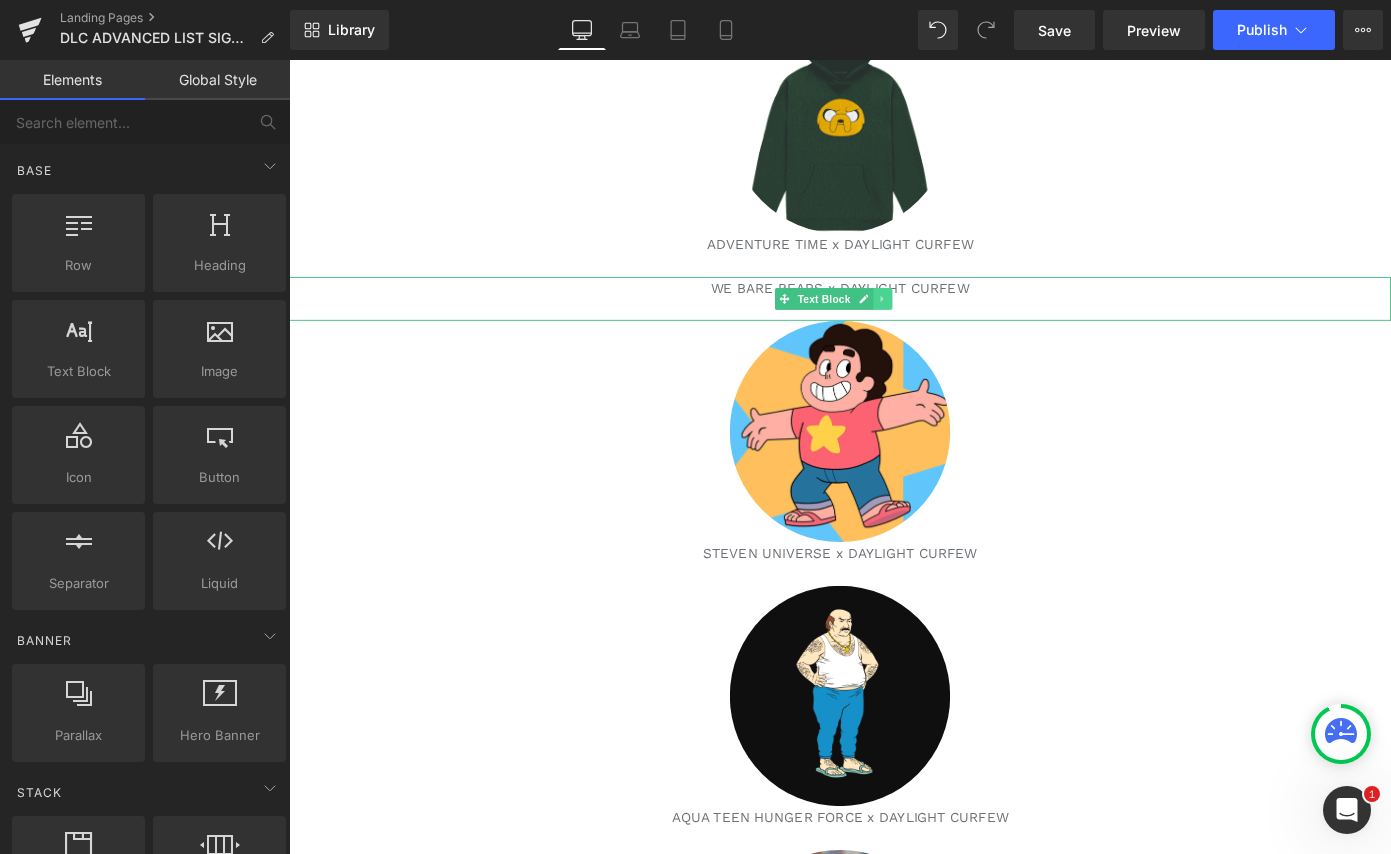 click 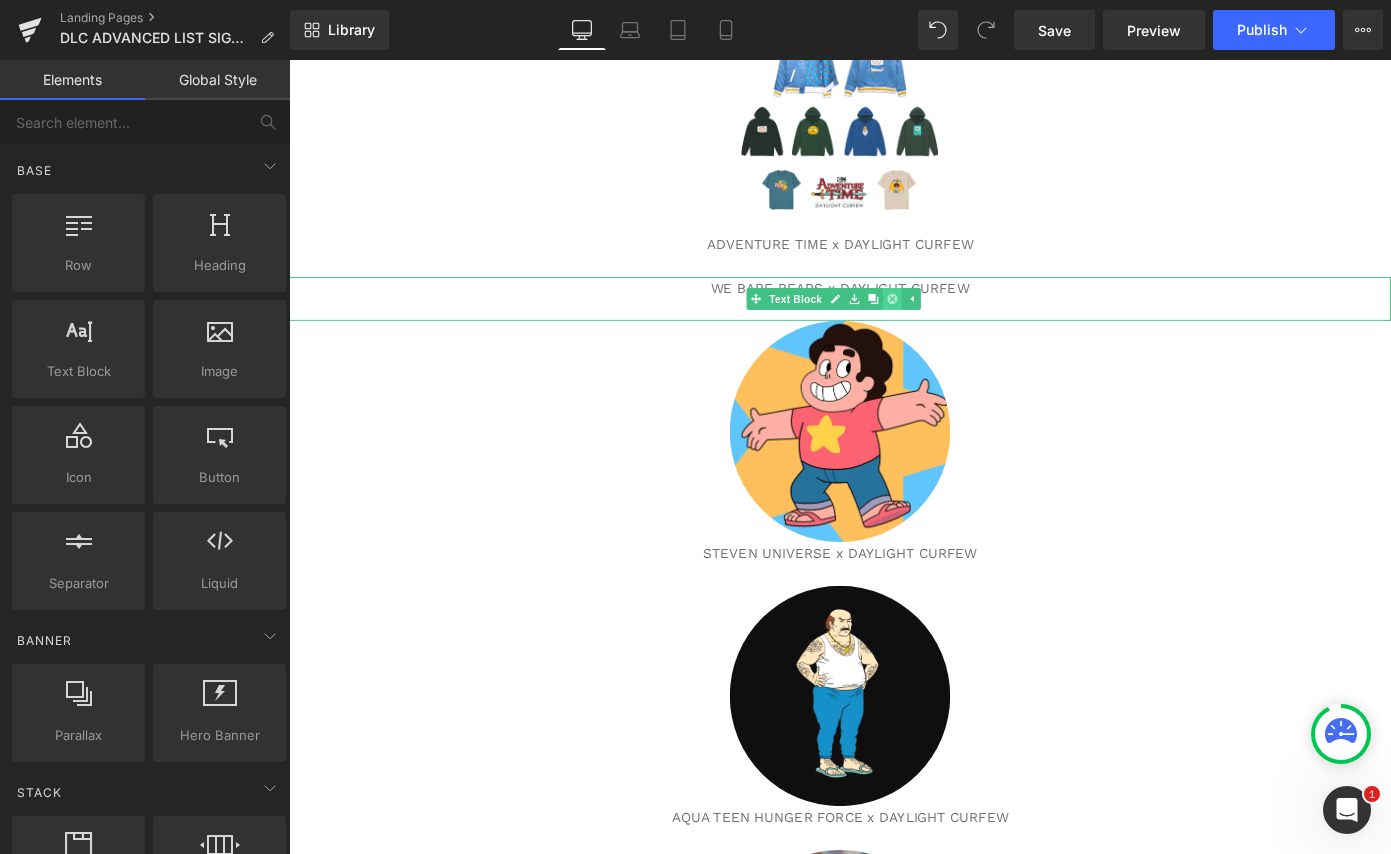 click 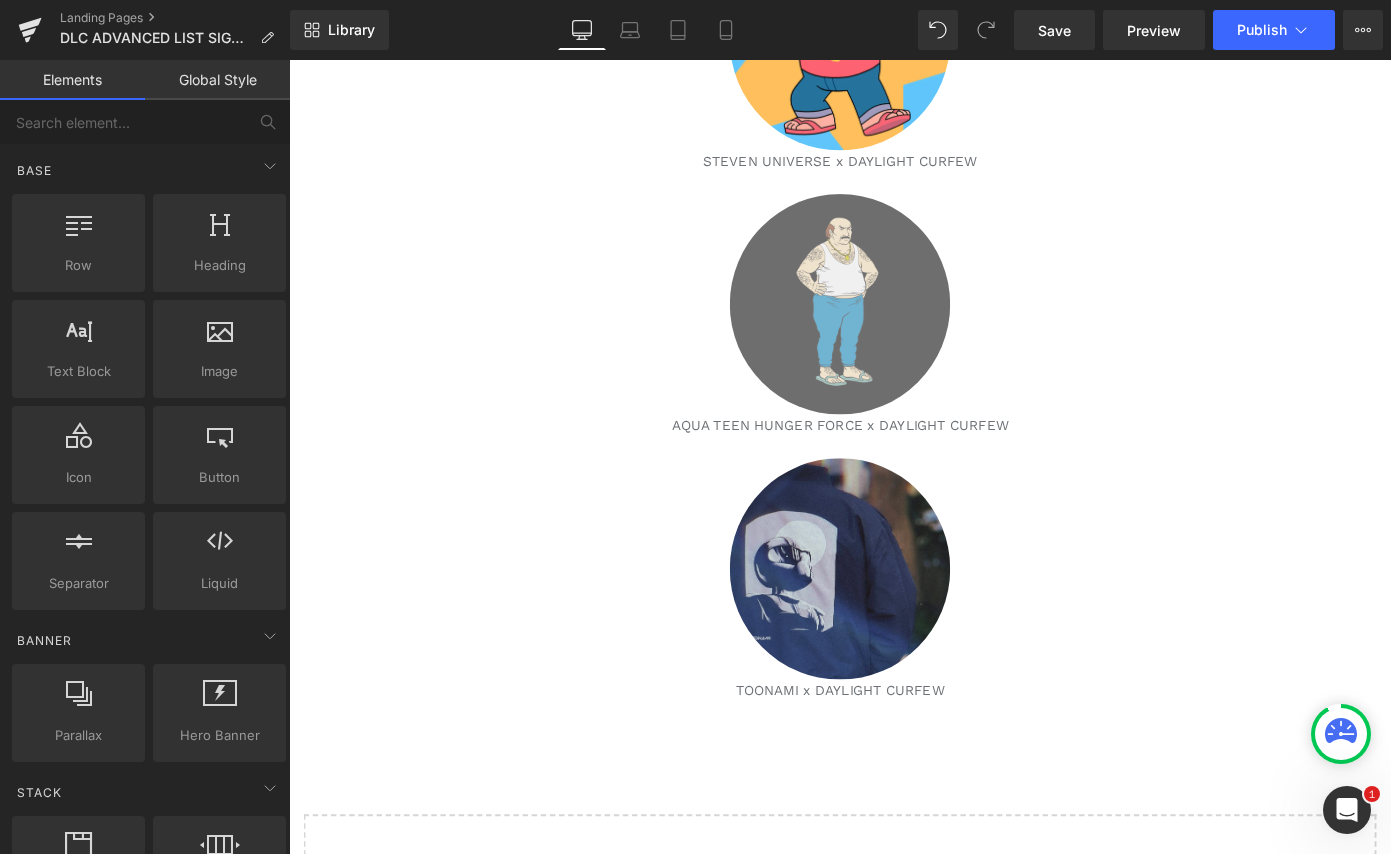 scroll, scrollTop: 1570, scrollLeft: 0, axis: vertical 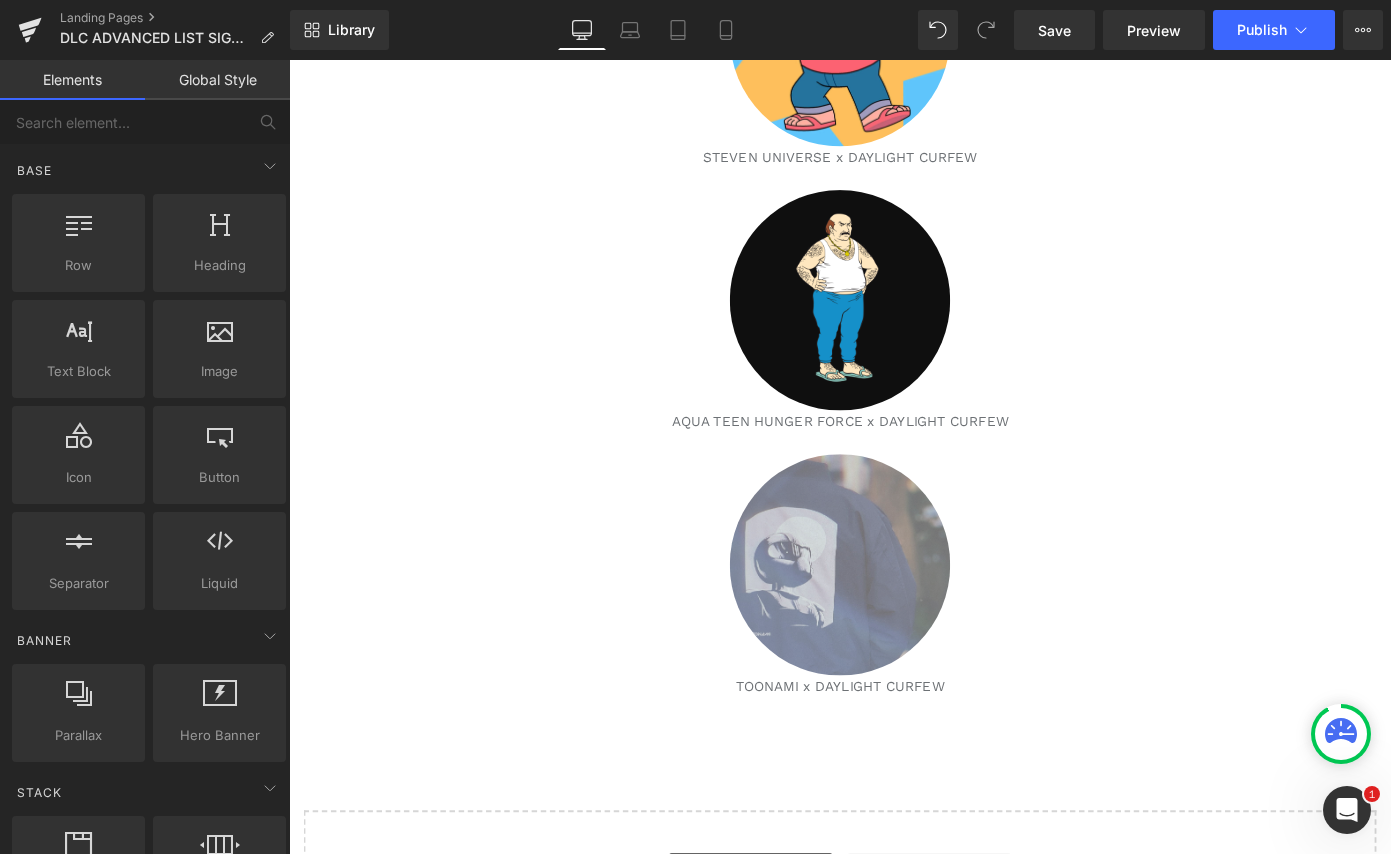 click at bounding box center [894, 614] 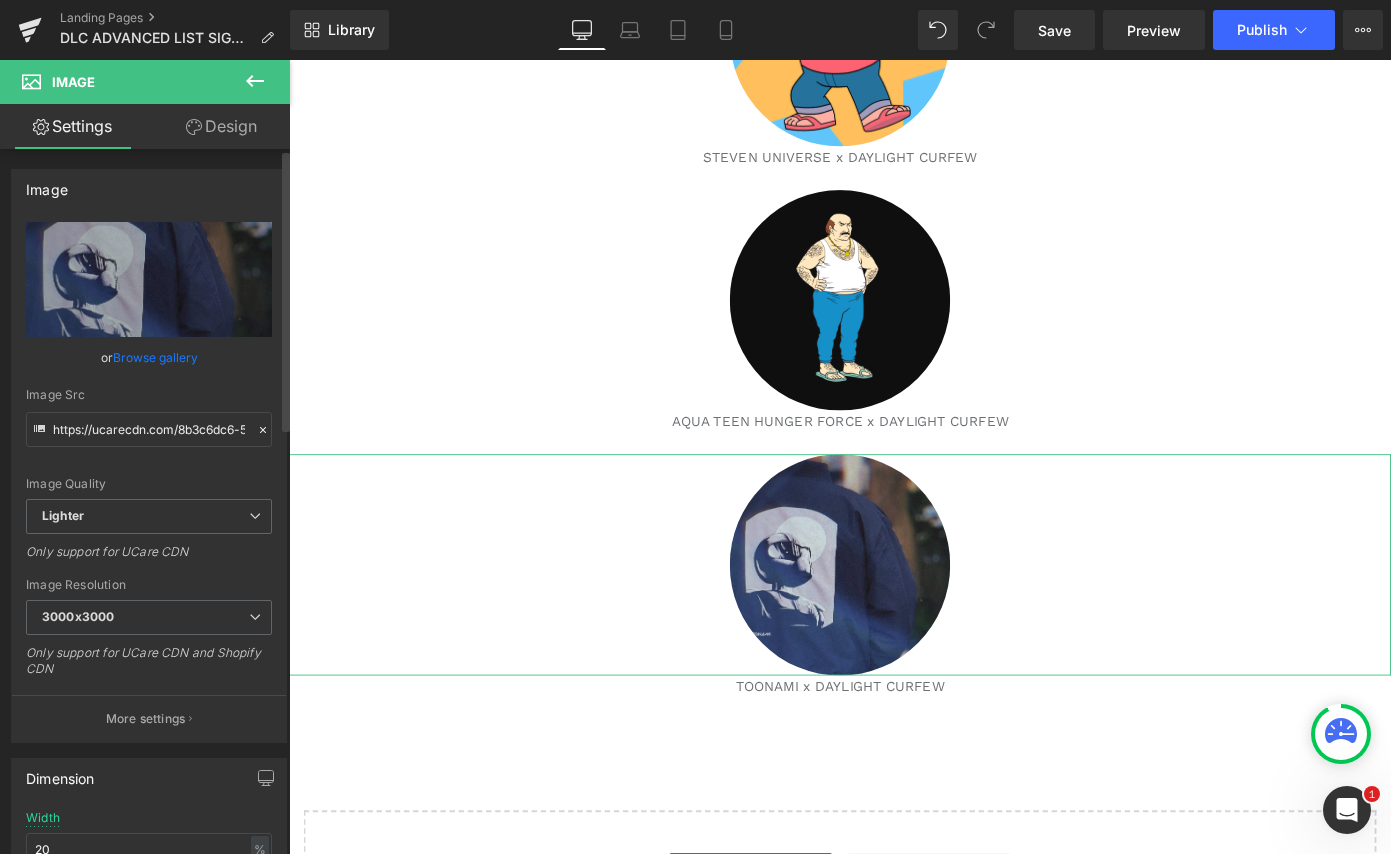 click on "Browse gallery" at bounding box center (155, 357) 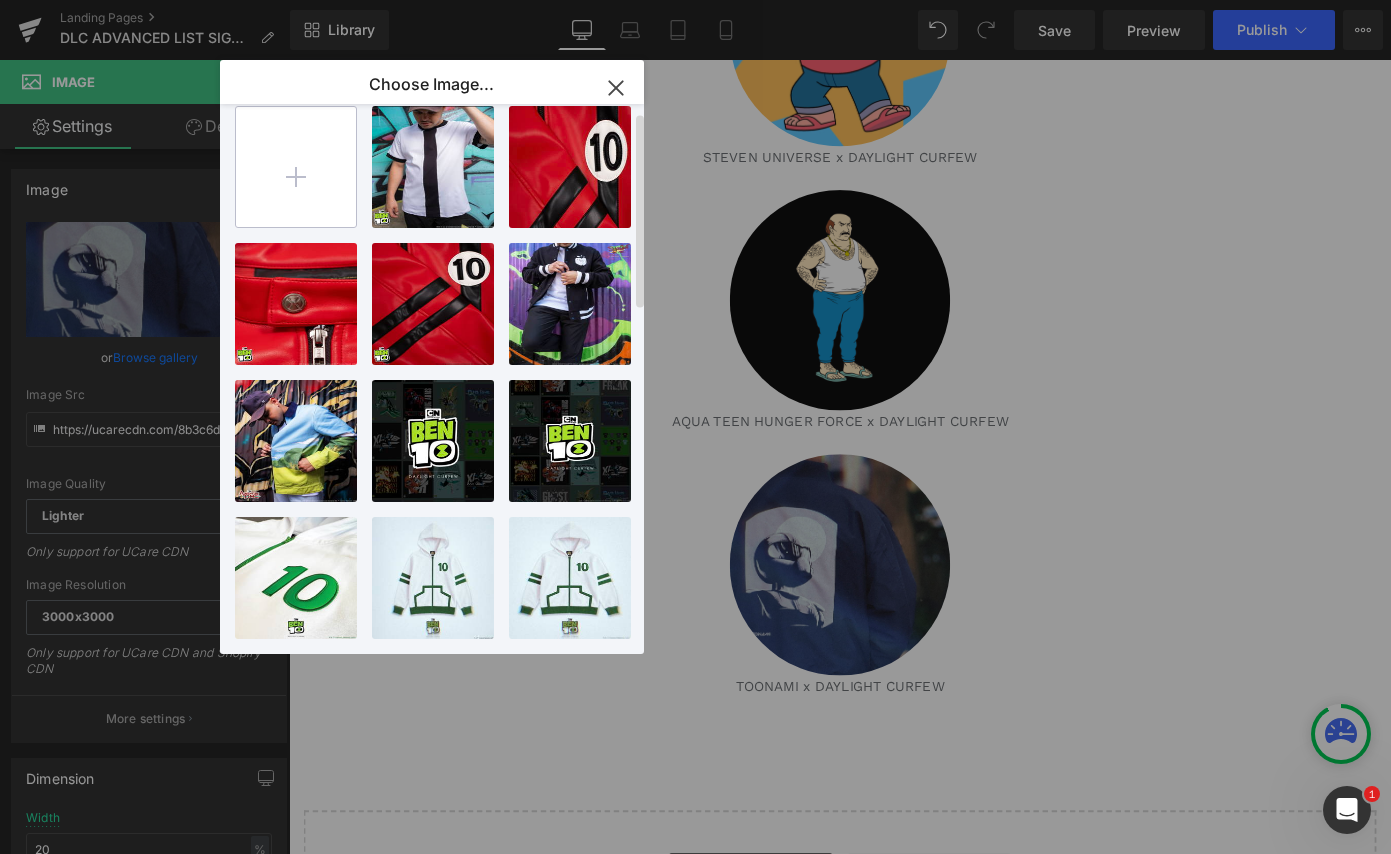 click at bounding box center [296, 167] 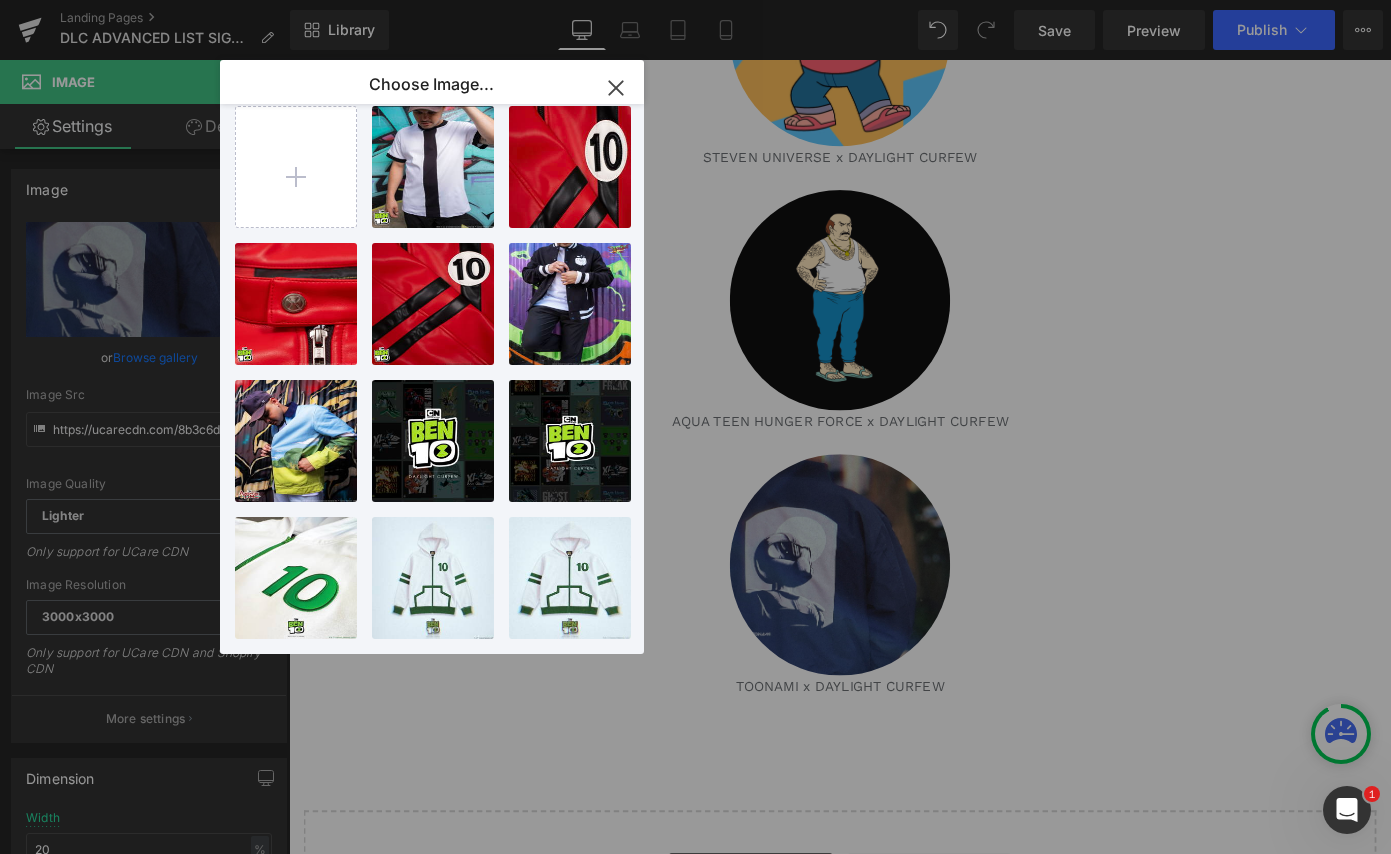 type on "C:\fakepath\SIGNATURE2.jpg" 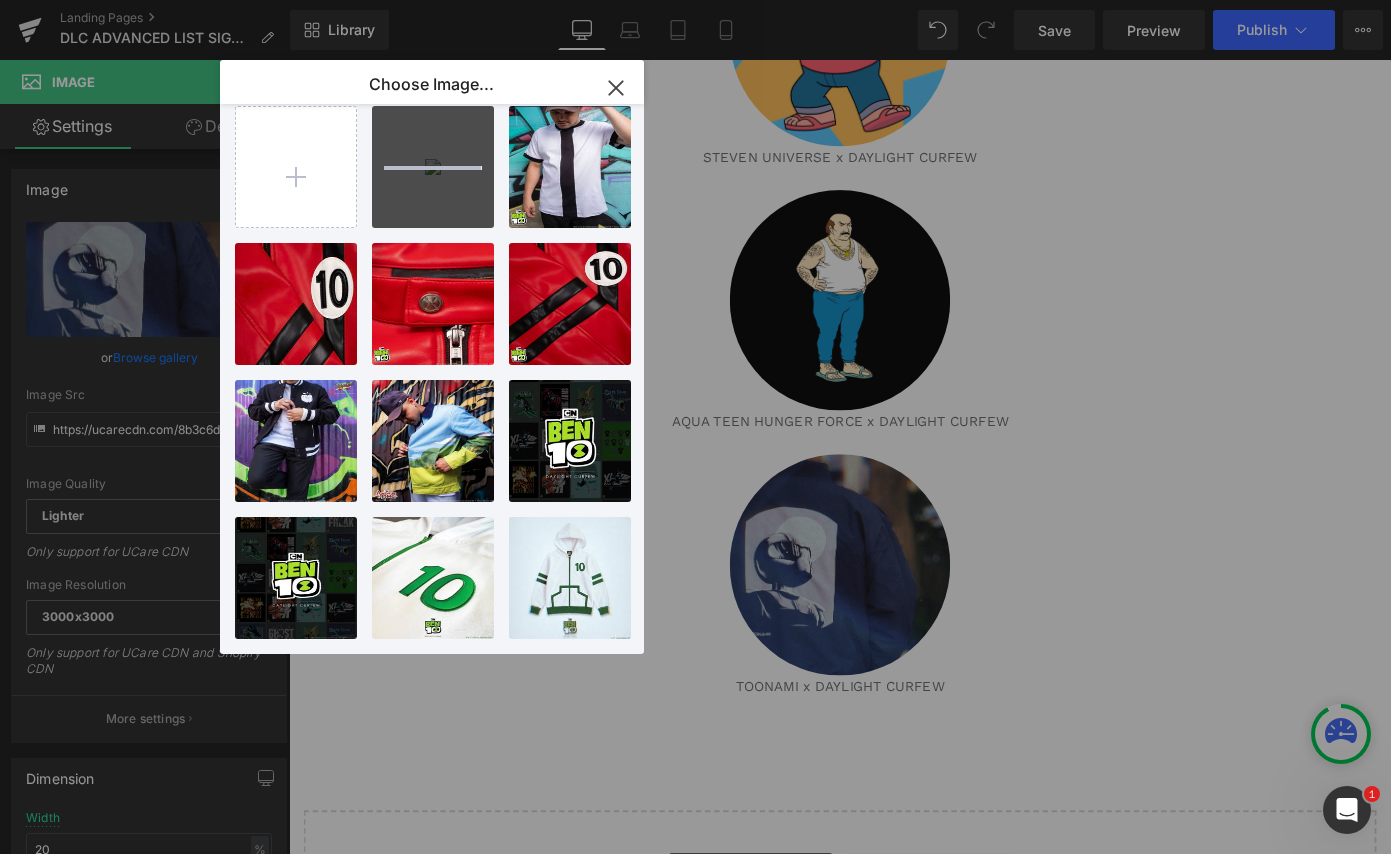 type 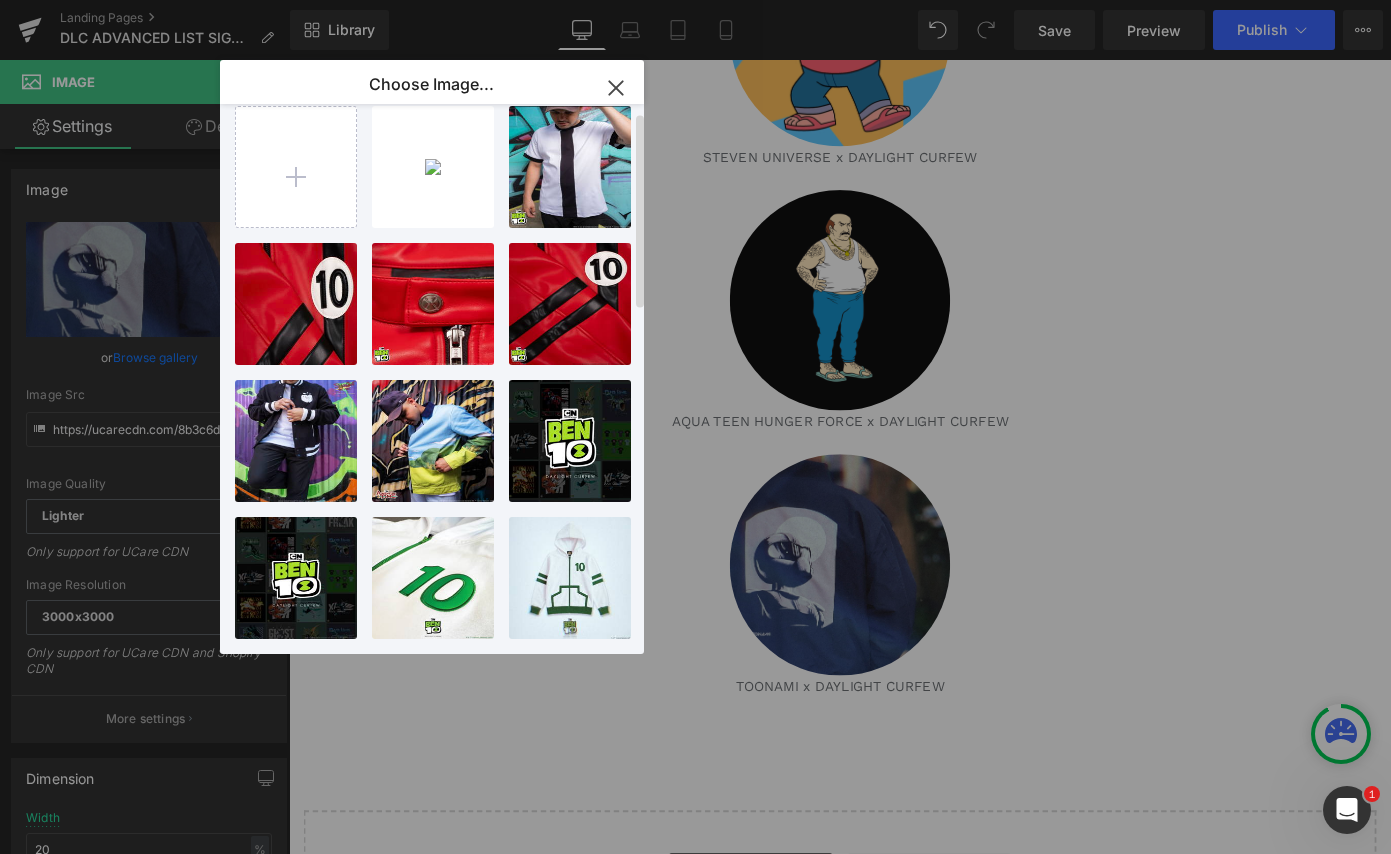 click on "SIGNATU...URE2.jpg 587.74 KB Delete image? Yes No tee3...tee3.jpg 656.67 KB Delete image? Yes No Screens...PM.png 2.16 MB Delete image? Yes No RED_NEC...ECK2.jpg 804.14 KB Delete image? Yes No RED_ARM...ARME.jpg 695.09 KB Delete image? Yes No SIGNATU...TURE.jpg 764.18 KB Delete image? Yes No workcoa...oat4.jpg 976.98 KB Delete image? Yes No Screens...PM.png 688.80 KB Delete image? Yes No Grid_Fi...inal.jpg 630.75 KB Delete image? Yes No zipper_...side.jpg 684.10 KB Delete image? Yes No square...uare.jpg 1.01 MB Delete image? Yes No ED87A4A...10EB.jpg 549.53 KB Delete image? Yes No DSCF154...1546.jpg 71.45 KB Delete image? Yes No main...main.jpg 724.17 KB Delete image? Yes No JACKETc...osed.jpg 52.54 KB Delete image? Yes No hotline...line.jpg 183.96 KB Delete image? Yes No Best st...dent.png 839.14 KB Delete image? Yes No Screens...PM.png 997.78 KB Delete image? Yes No tax...tax.jpg 324.70 KB Delete image? Yes No BEFORE ...SELF.png 853.61 KB Delete image? Yes No Crossfi...-CAP.jpg 362.71 KB Delete image? Yes" at bounding box center (443, 383) 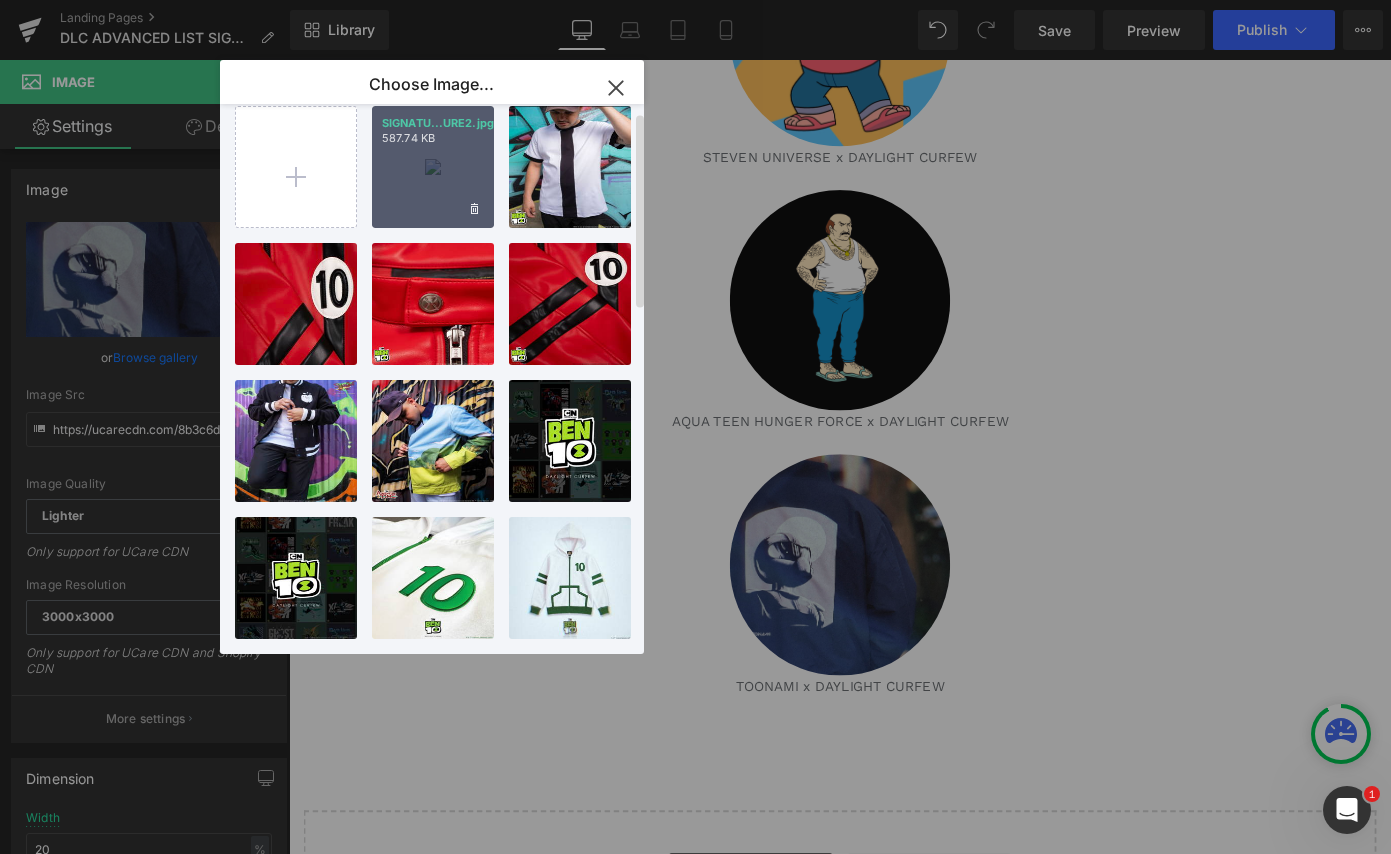 click on "SIGNATU...URE2.jpg 587.74 KB" at bounding box center [433, 167] 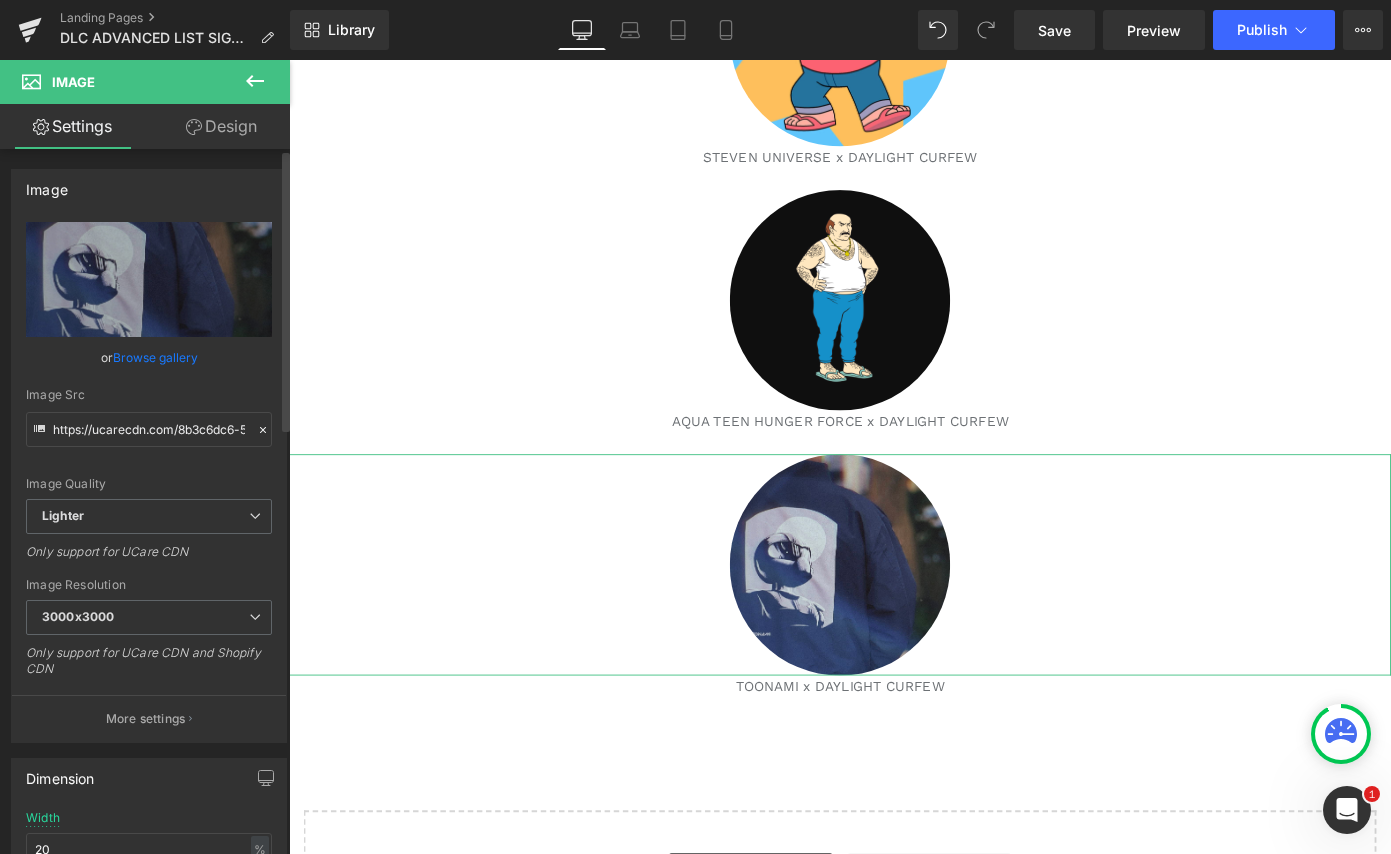 click on "Browse gallery" at bounding box center [155, 357] 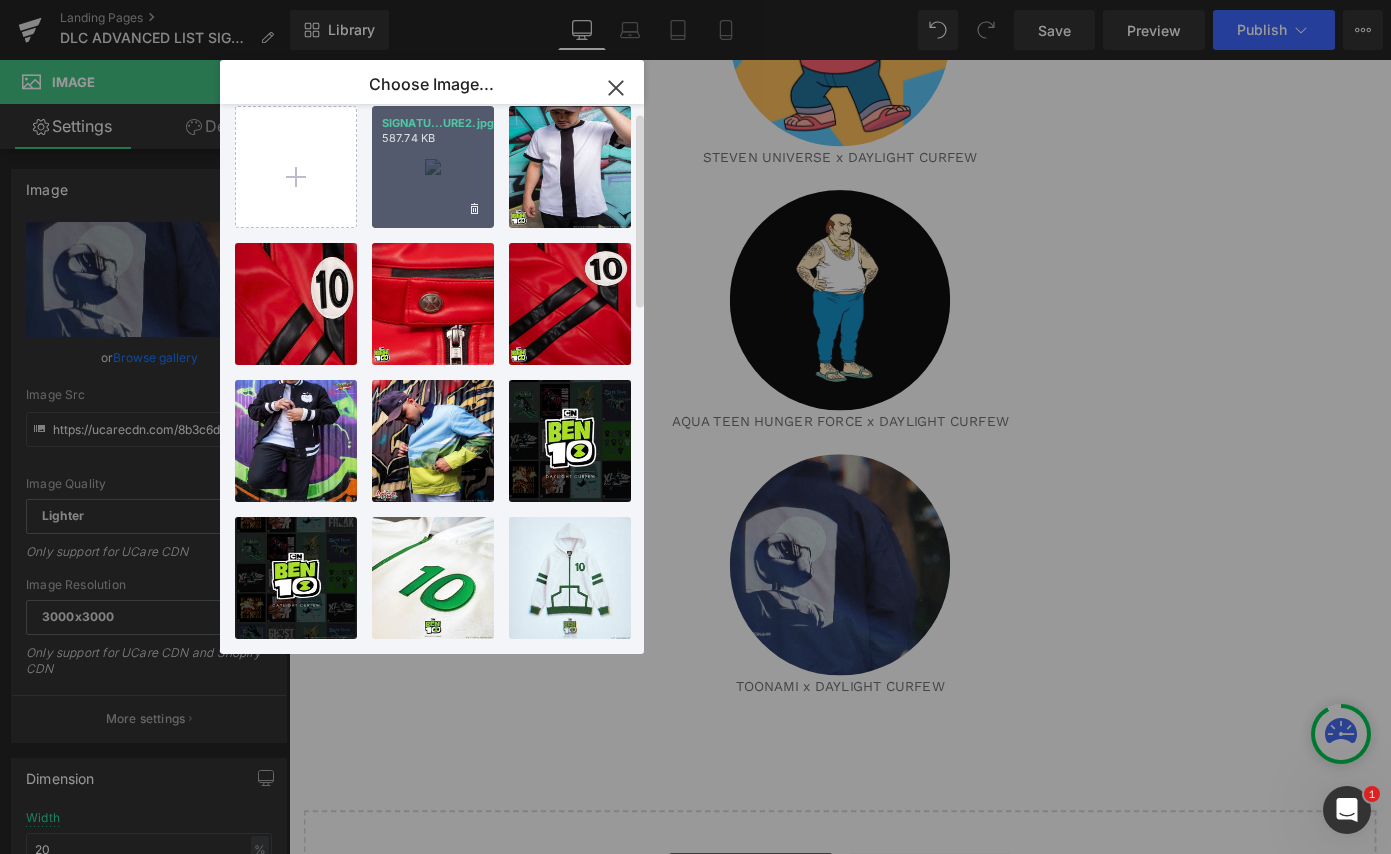 click on "SIGNATU...URE2.jpg 587.74 KB" at bounding box center [433, 167] 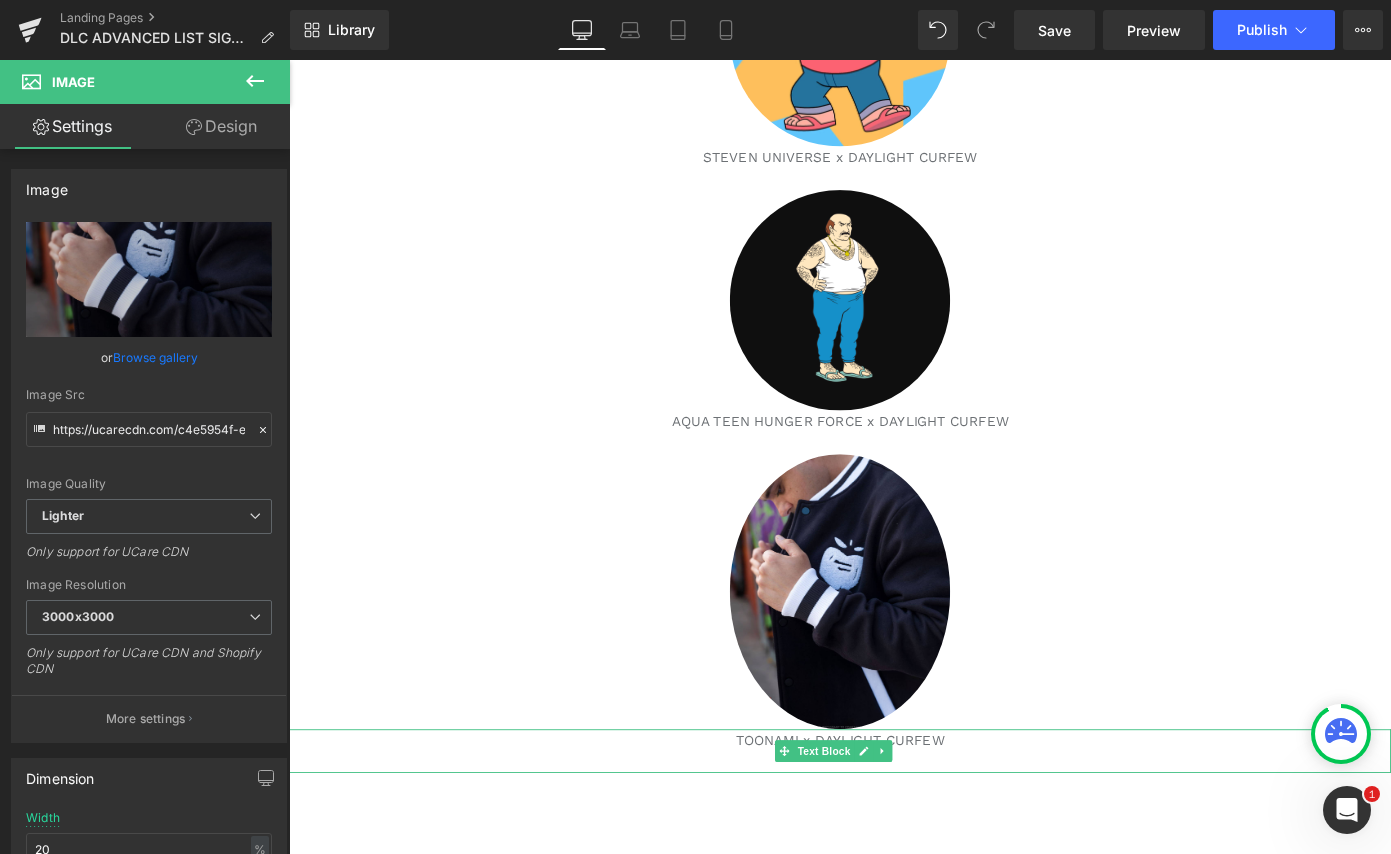 click on "TOONAMI x DAYLIGHT CURFEW" at bounding box center [894, 807] 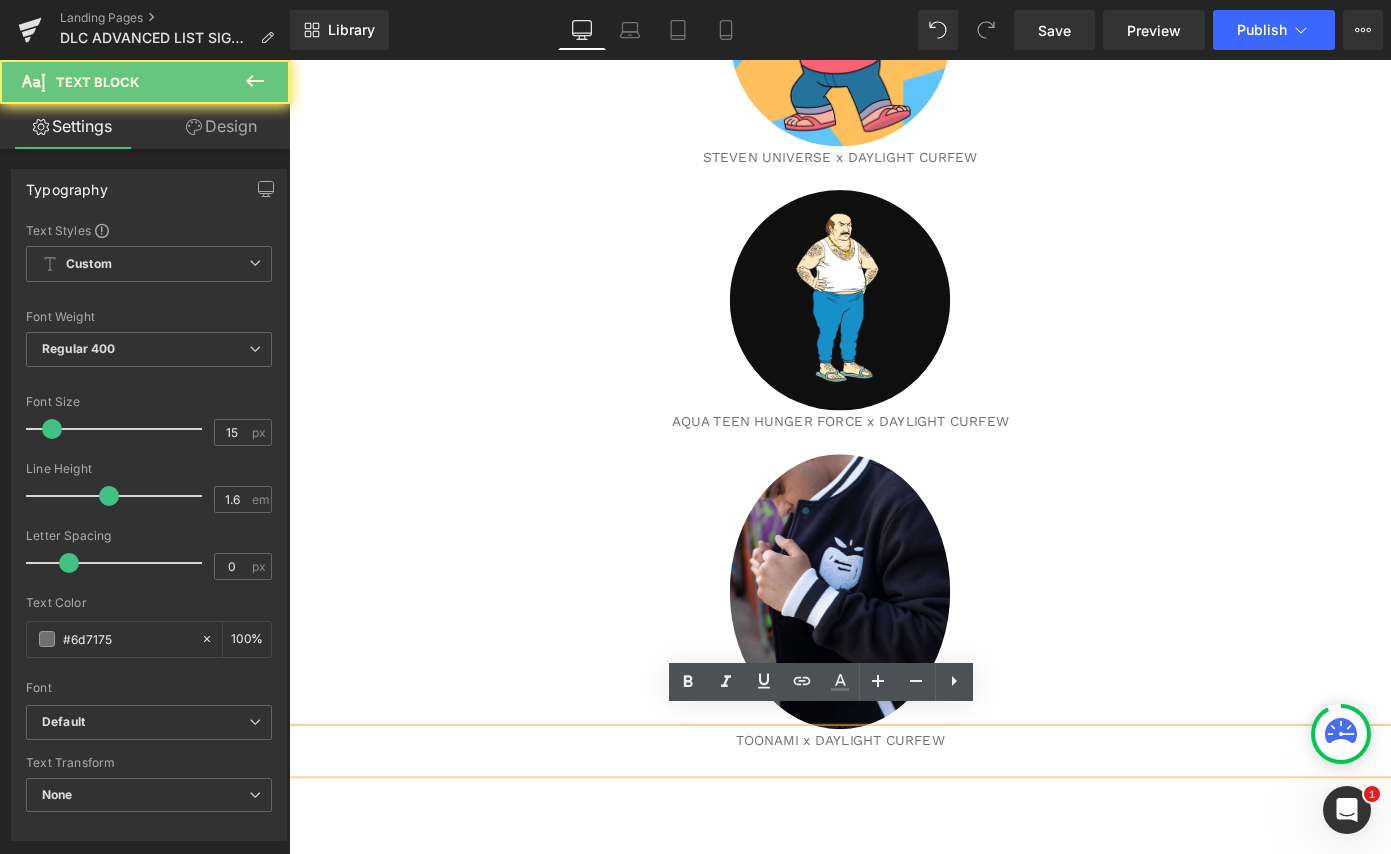 click on "TOONAMI x DAYLIGHT CURFEW" at bounding box center (894, 807) 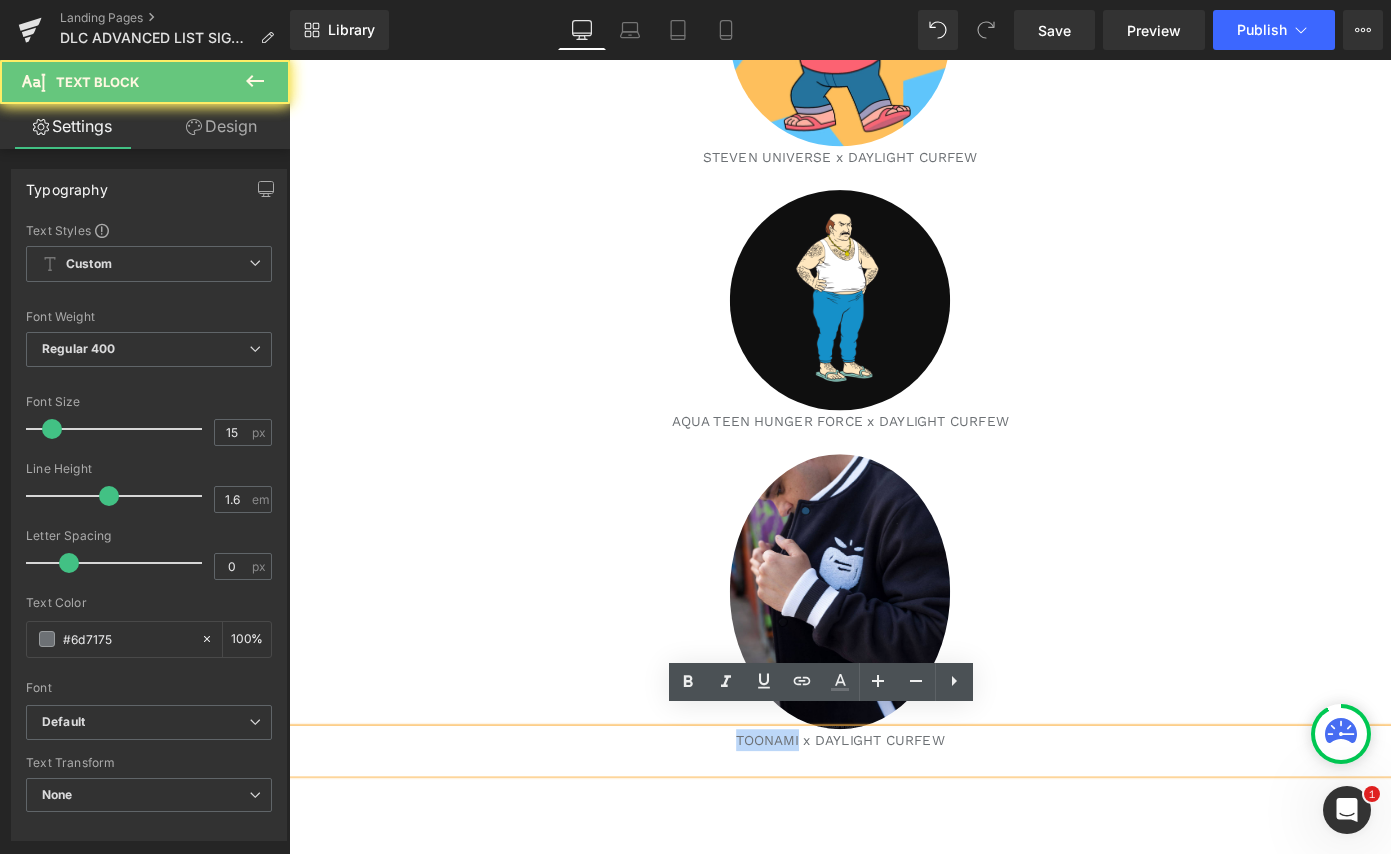 click on "TOONAMI x DAYLIGHT CURFEW" at bounding box center (894, 807) 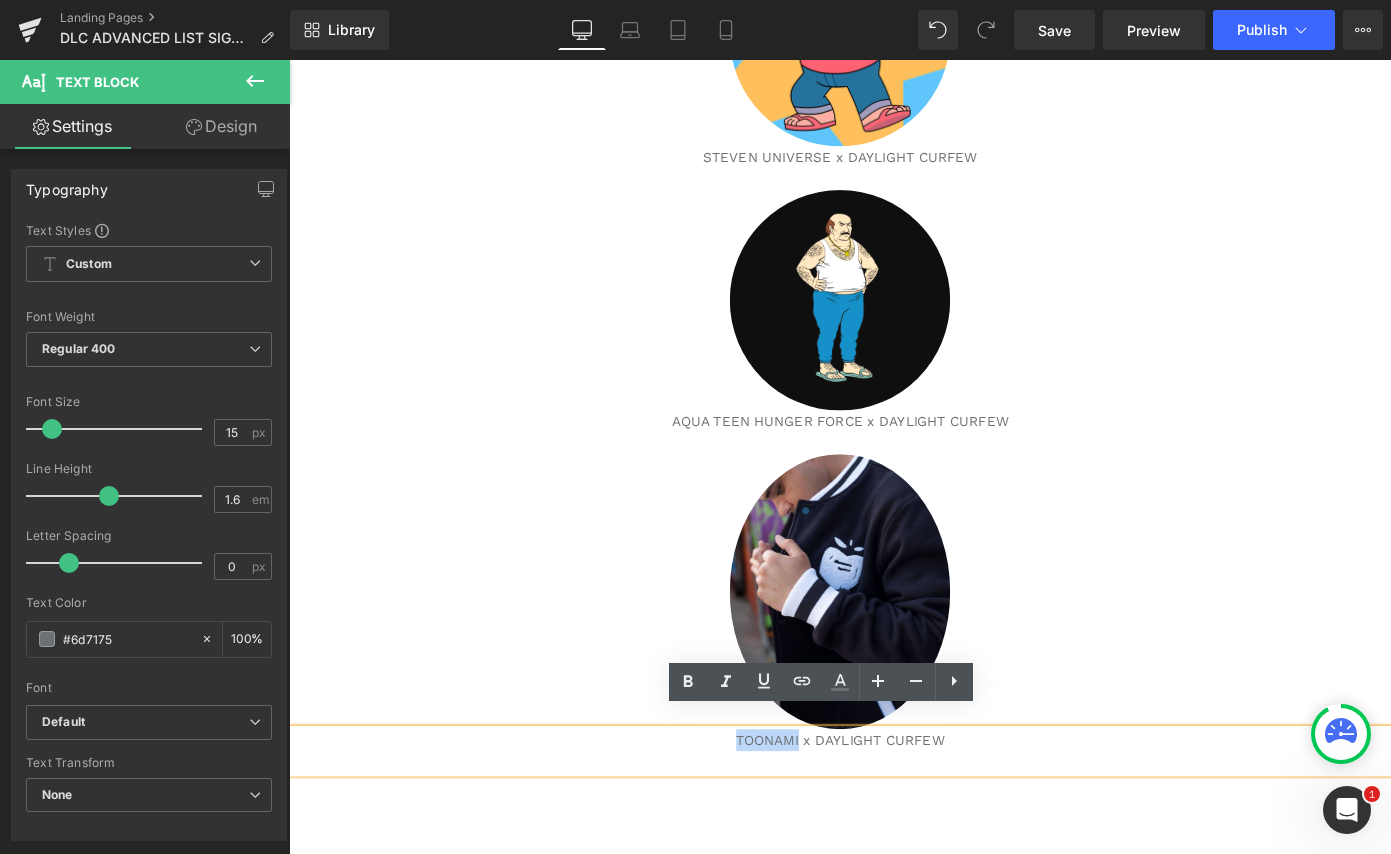 type 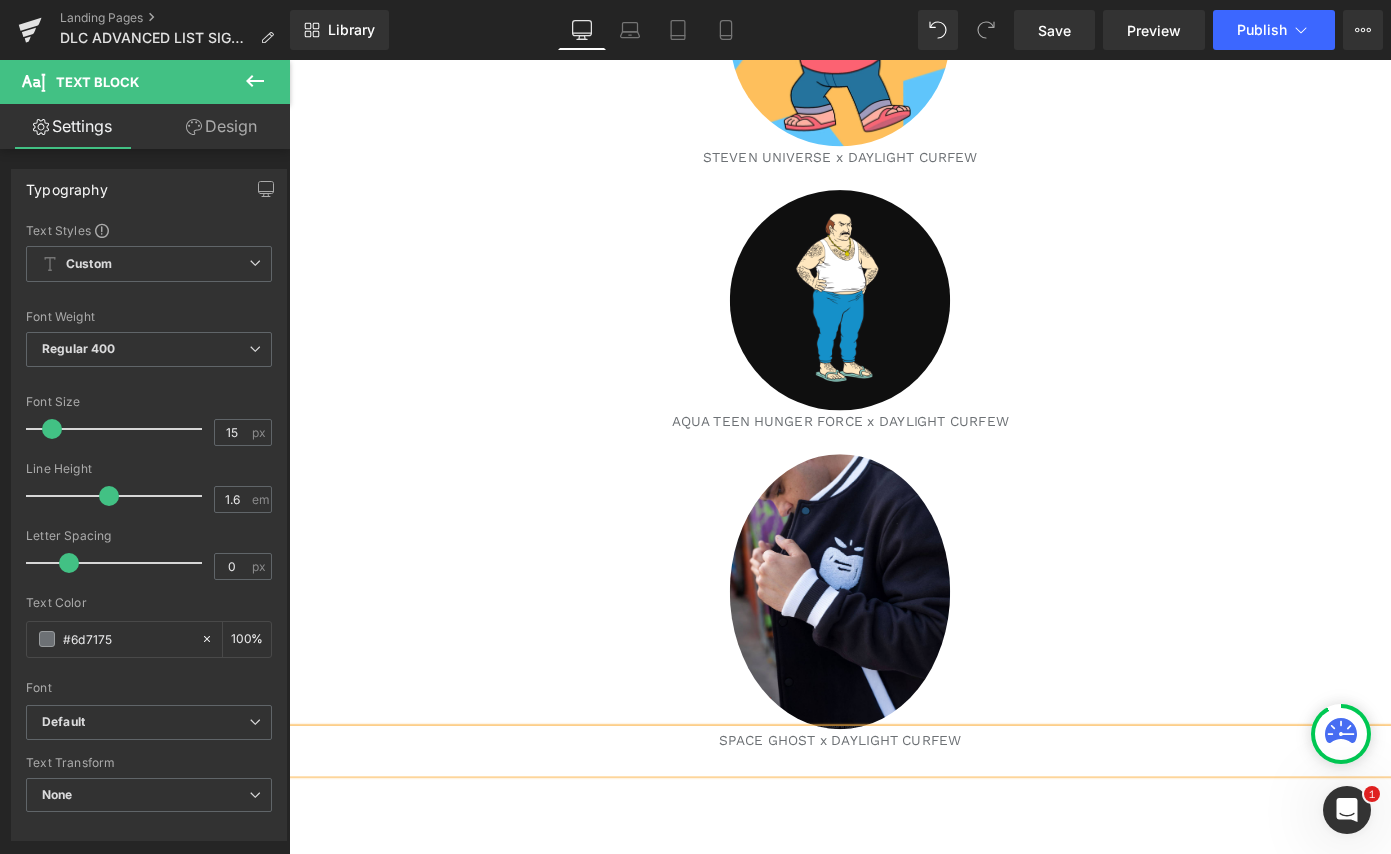 click on "10% OFF YOUR FIRST ORDER (CODE WILL BE EMAILED).. . Text Block         Text Block         LATEST COLLECTIONS: Text Block         Image         DAYLIGHT CURFEW Text Block         Image         BEN 10 x DAYLIGHT CURFEW Text Block         Image         SAMURAI JACK x DAYLIGHT CURFEW Text Block         Image         ADVENTURE TIME x DAYLIGHT CURFEW Text Block         Image         STEVEN UNIVERSE x DAYLIGHT CURFEW Text Block         Image         AQUA TEEN HUNGER FORCE x DAYLIGHT CURFEW Text Block         Image         SPACE GHOST x DAYLIGHT CURFEW Text Block
Select your layout" at bounding box center [894, -134] 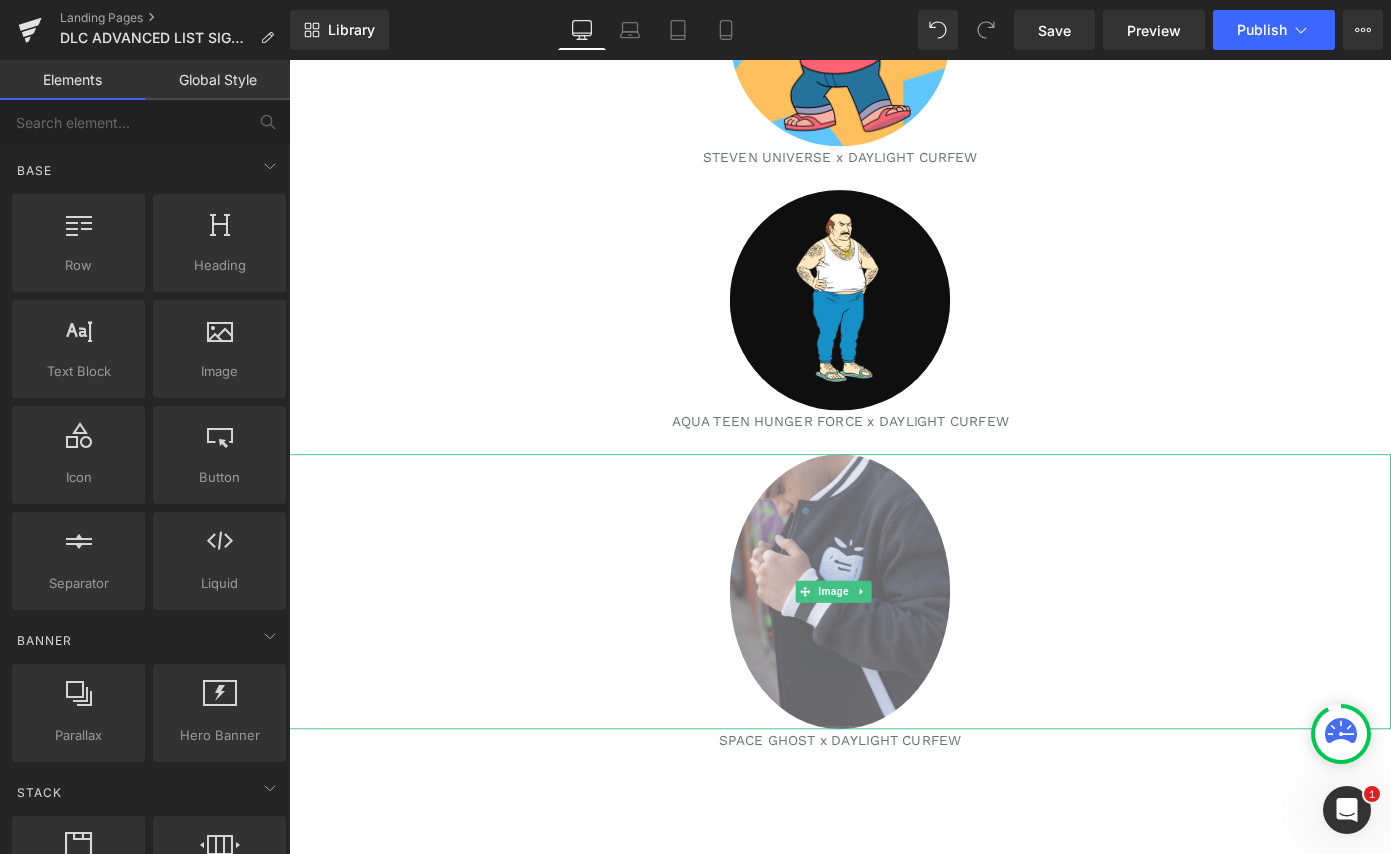 click at bounding box center (894, 644) 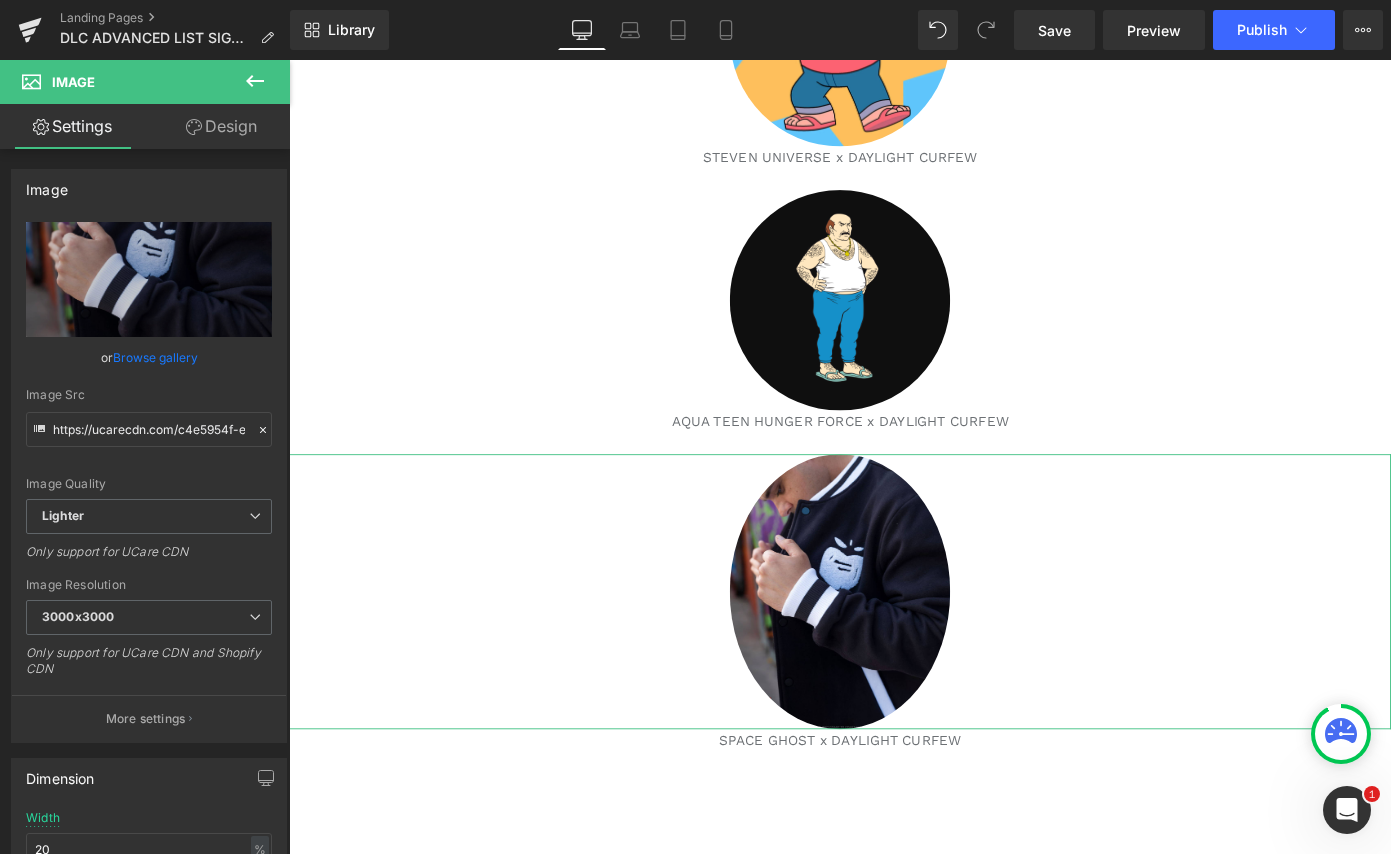 click on "Design" at bounding box center [221, 126] 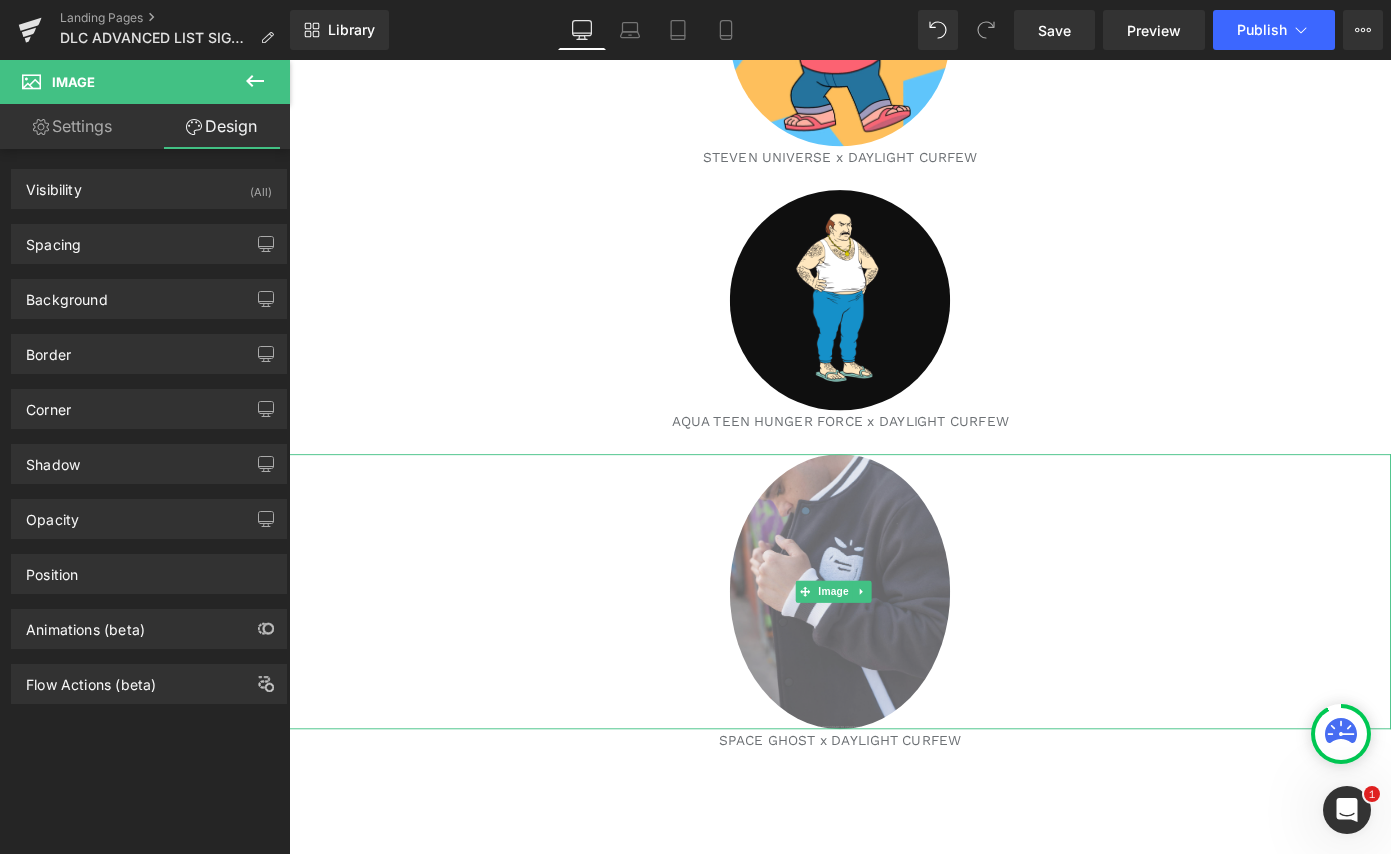 click at bounding box center [894, 644] 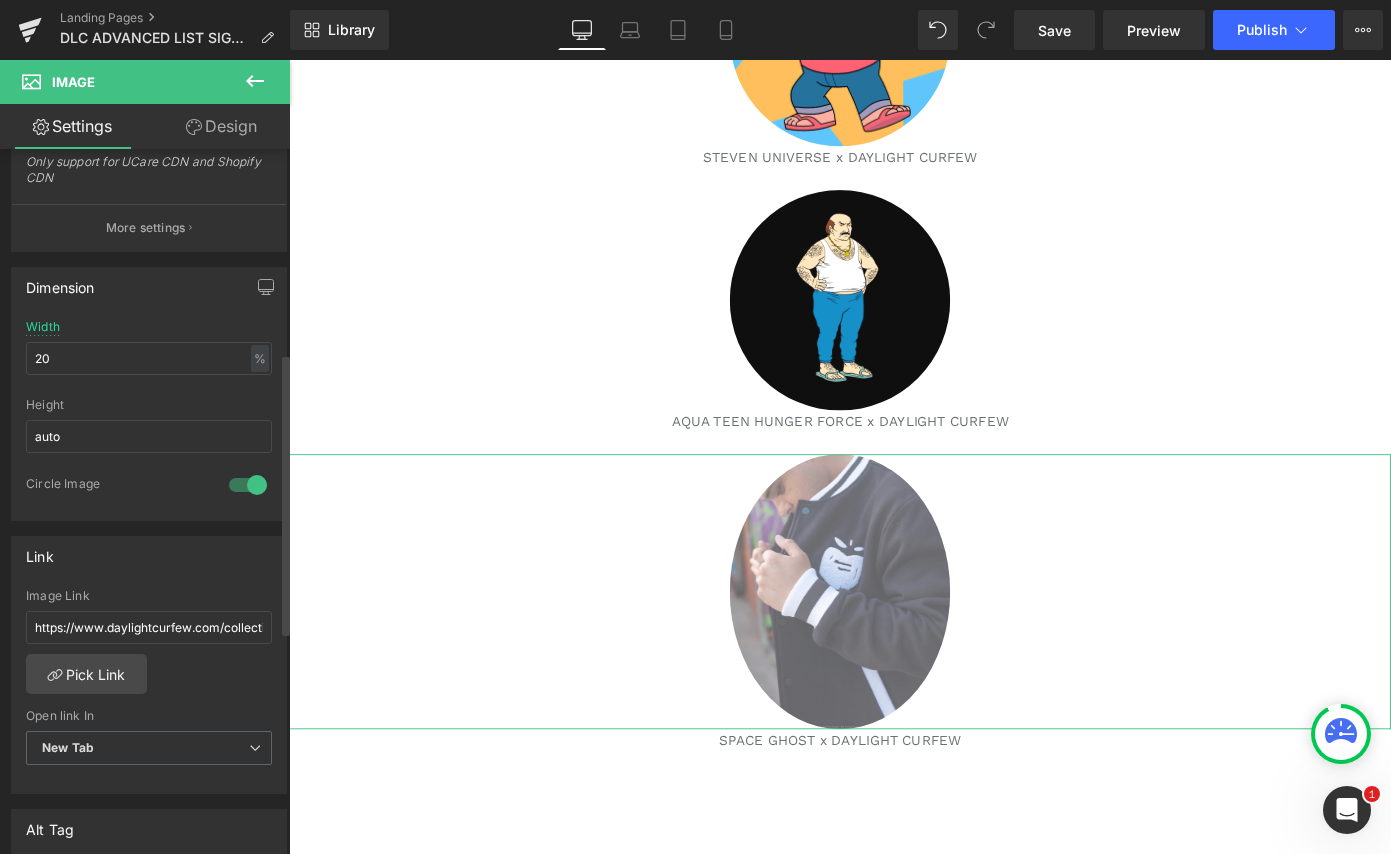 scroll, scrollTop: 539, scrollLeft: 0, axis: vertical 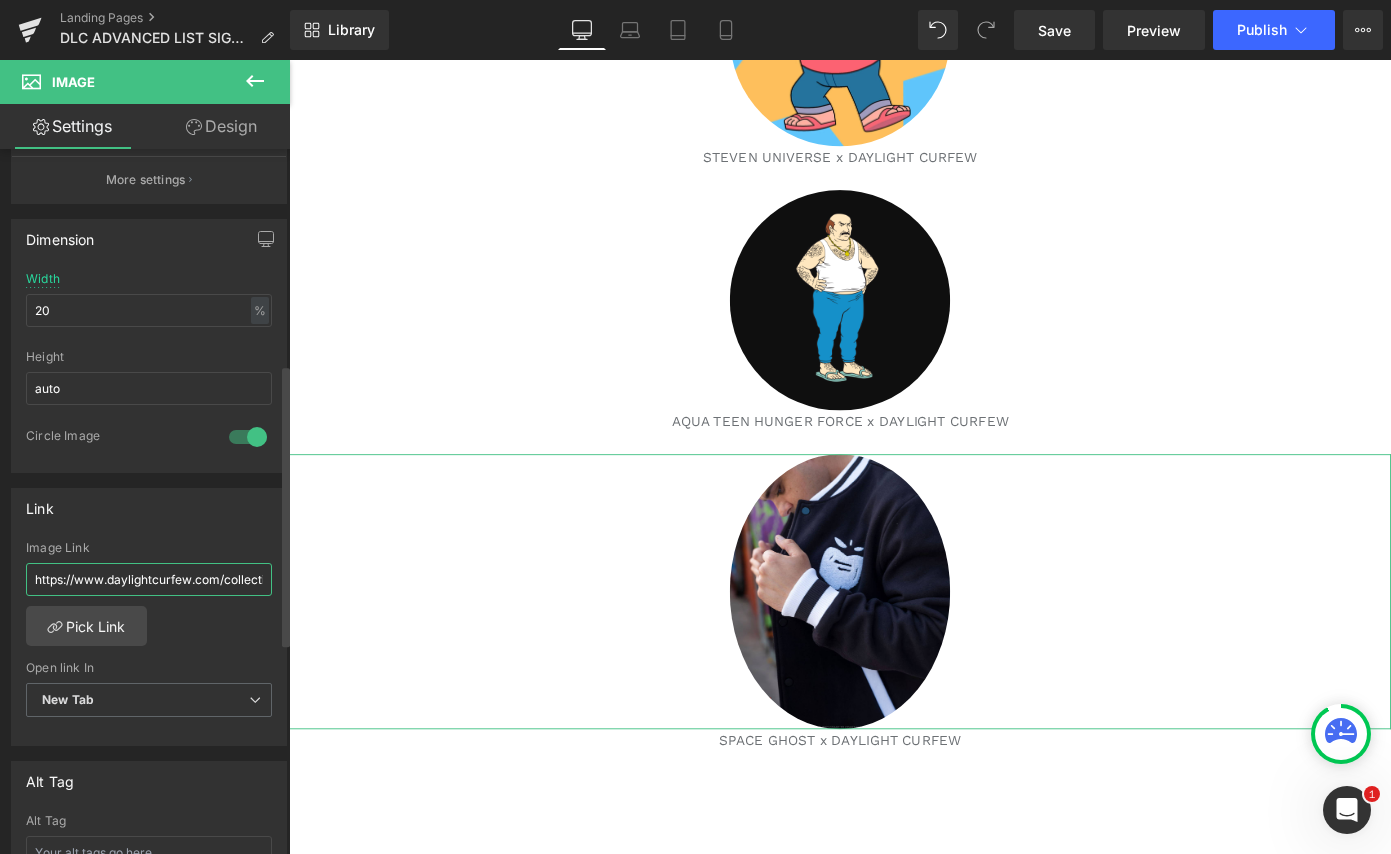 click on "https://www.daylightcurfew.com/collections/toonami-x-daylight-curfew" at bounding box center (149, 579) 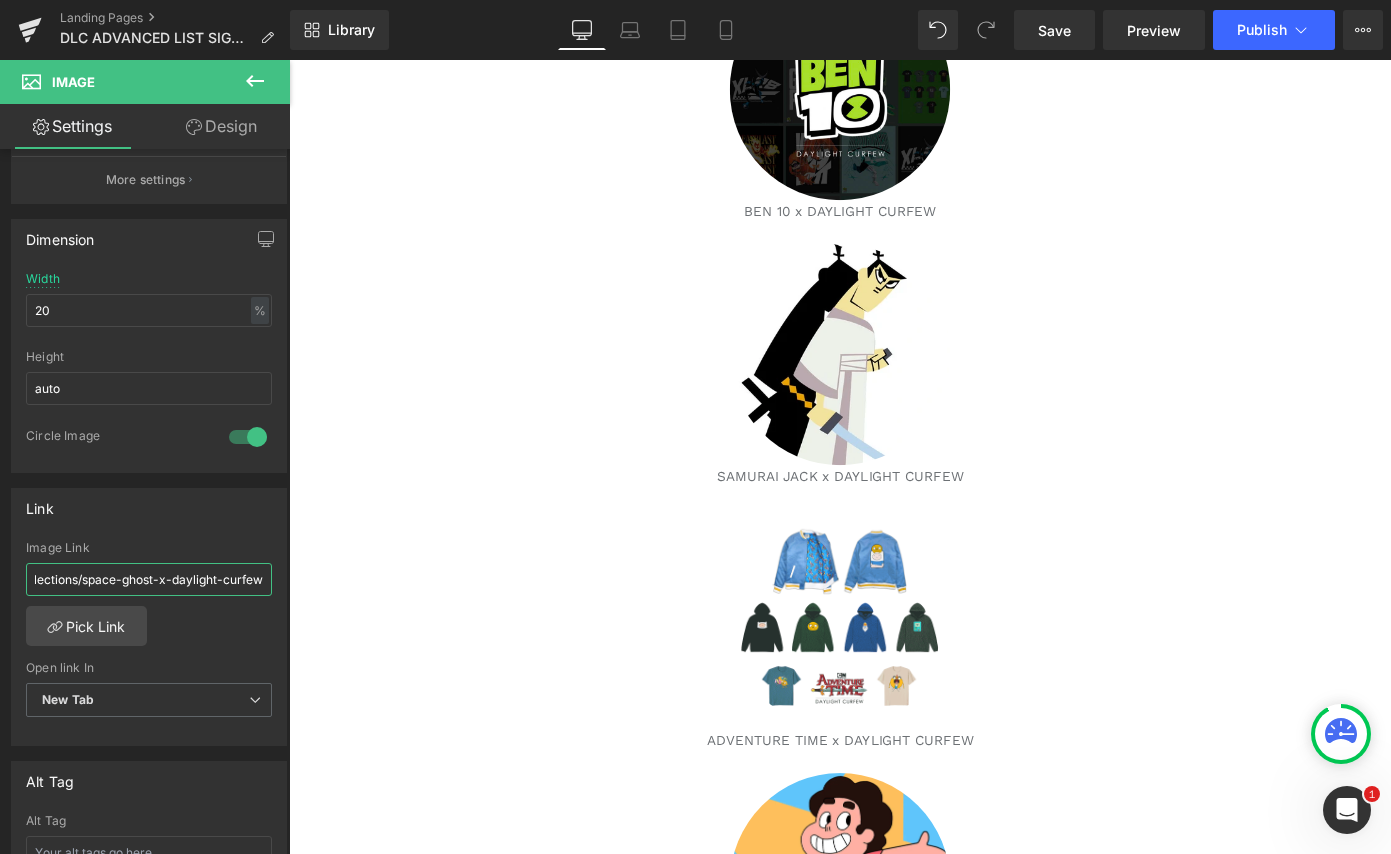scroll, scrollTop: 472, scrollLeft: 0, axis: vertical 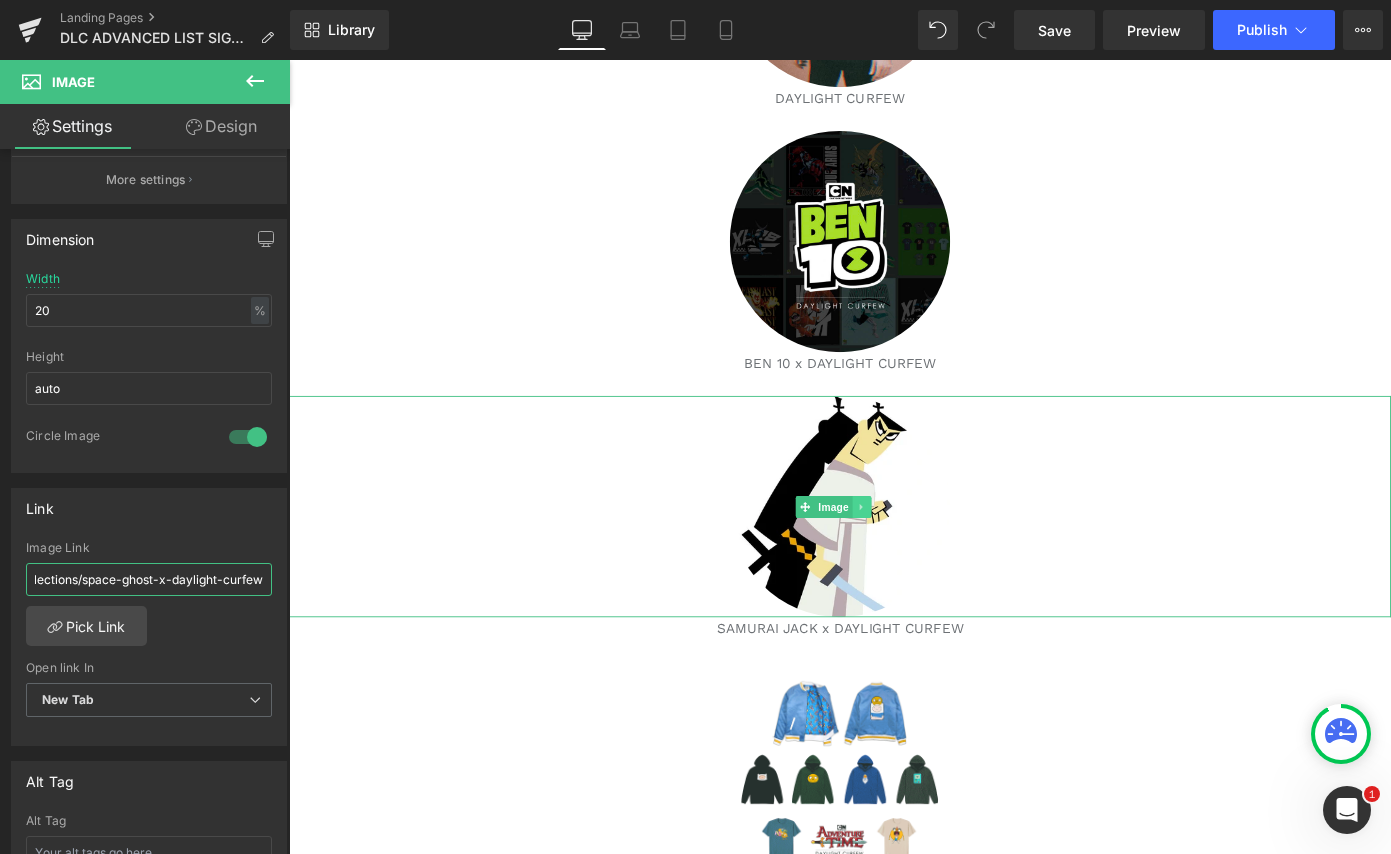 type on "https://www.daylightcurfew.com/collections/space-ghost-x-daylight-curfew" 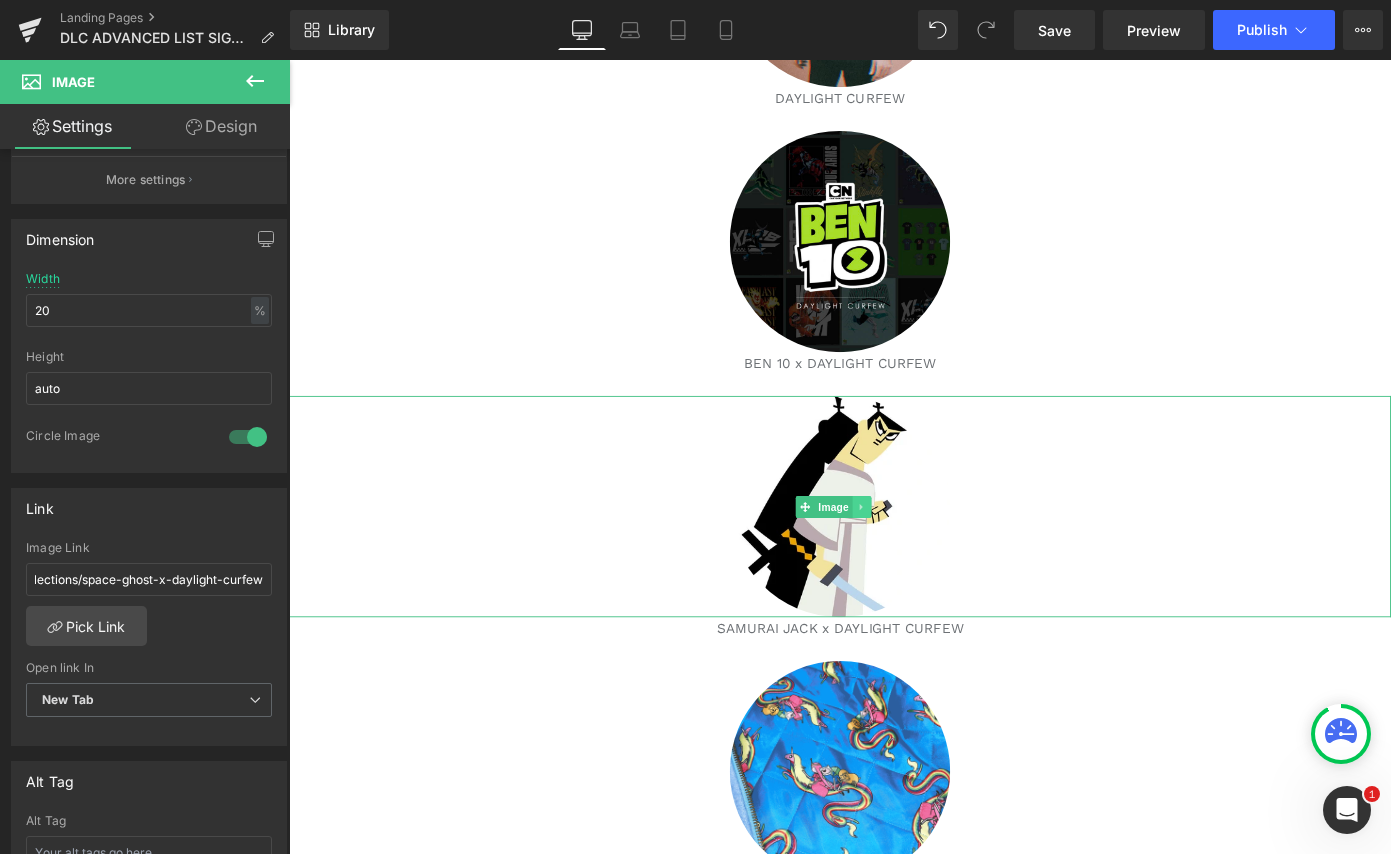 scroll, scrollTop: 0, scrollLeft: 0, axis: both 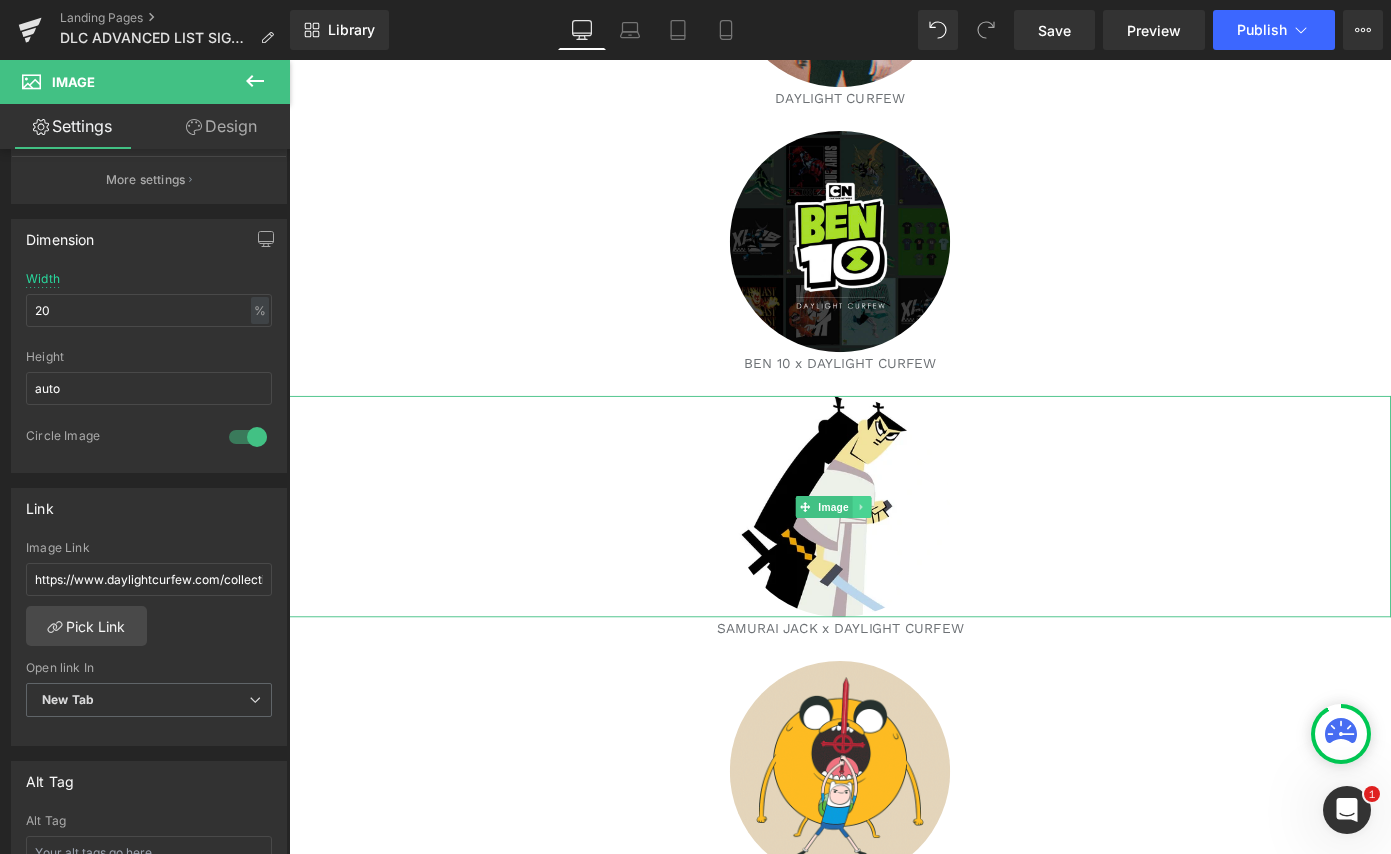 click 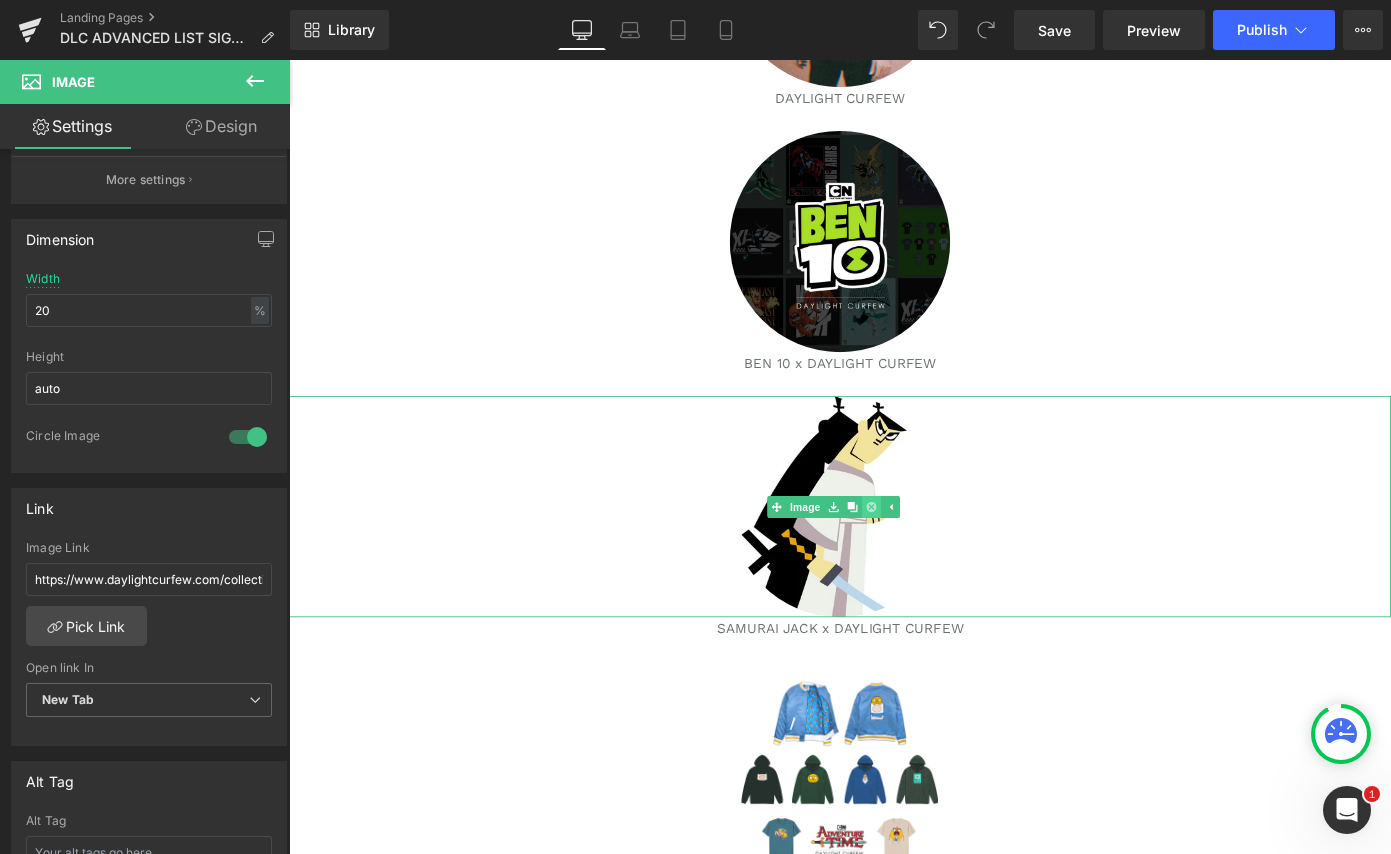 click 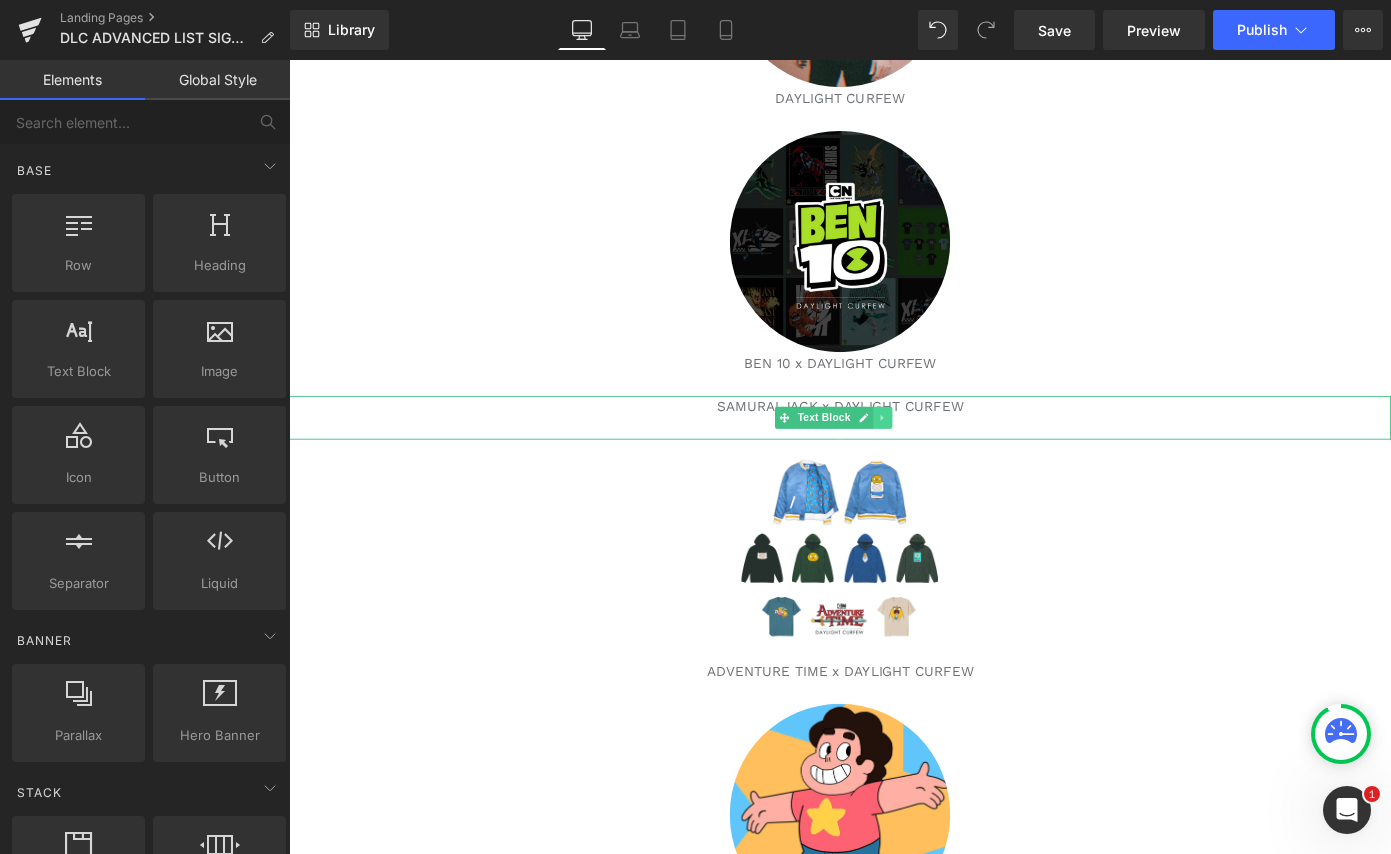 click 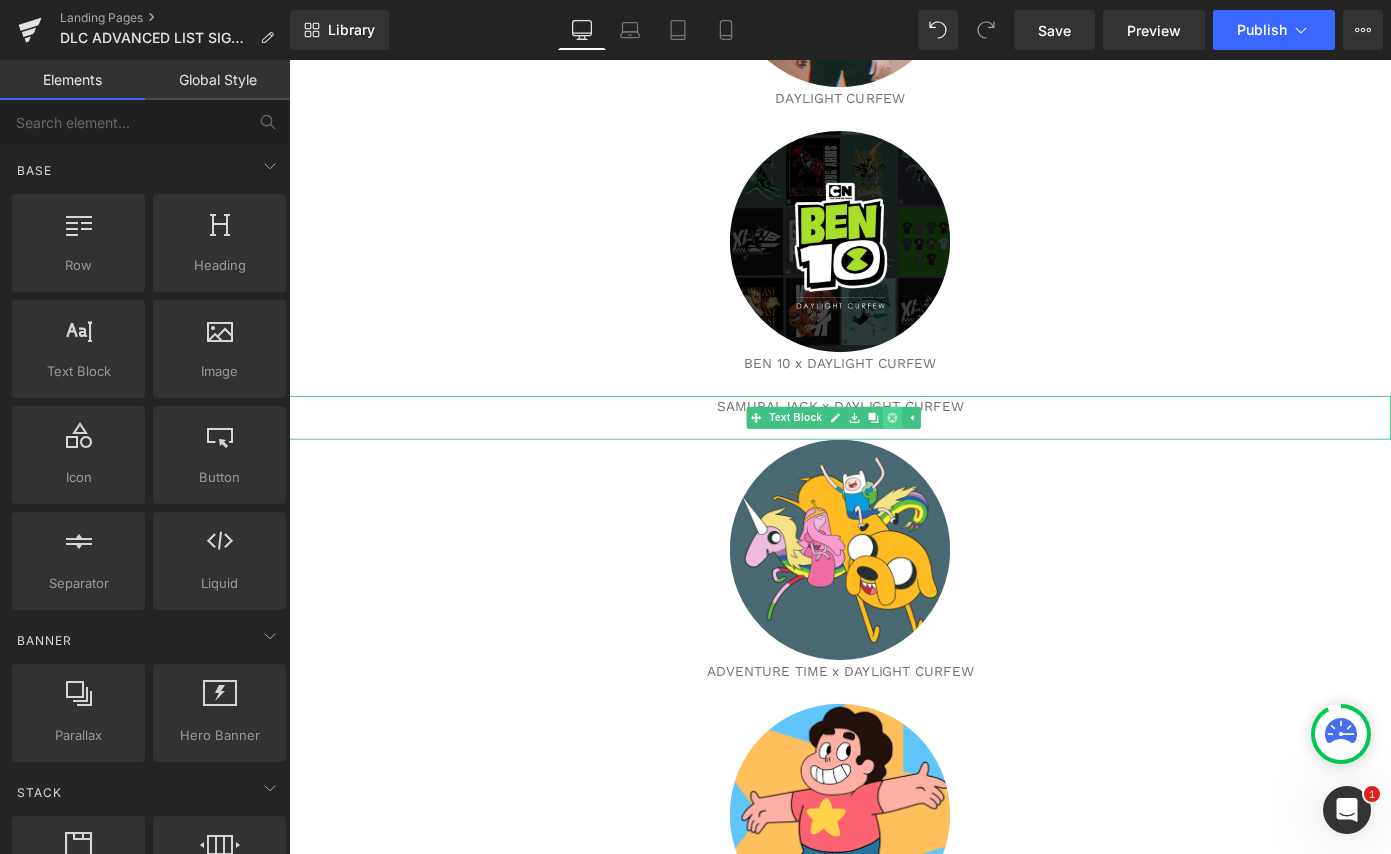 click 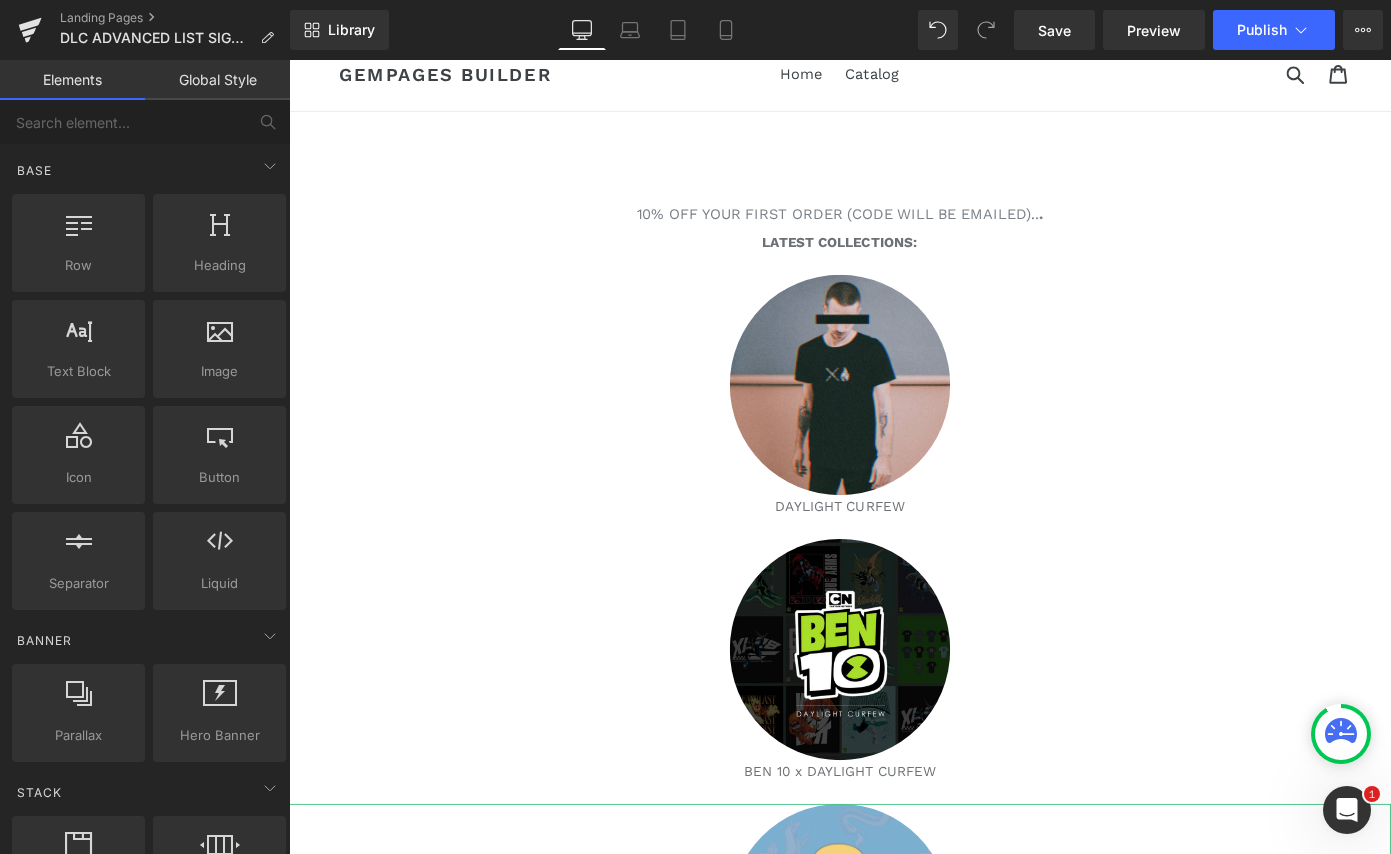 scroll, scrollTop: 0, scrollLeft: 0, axis: both 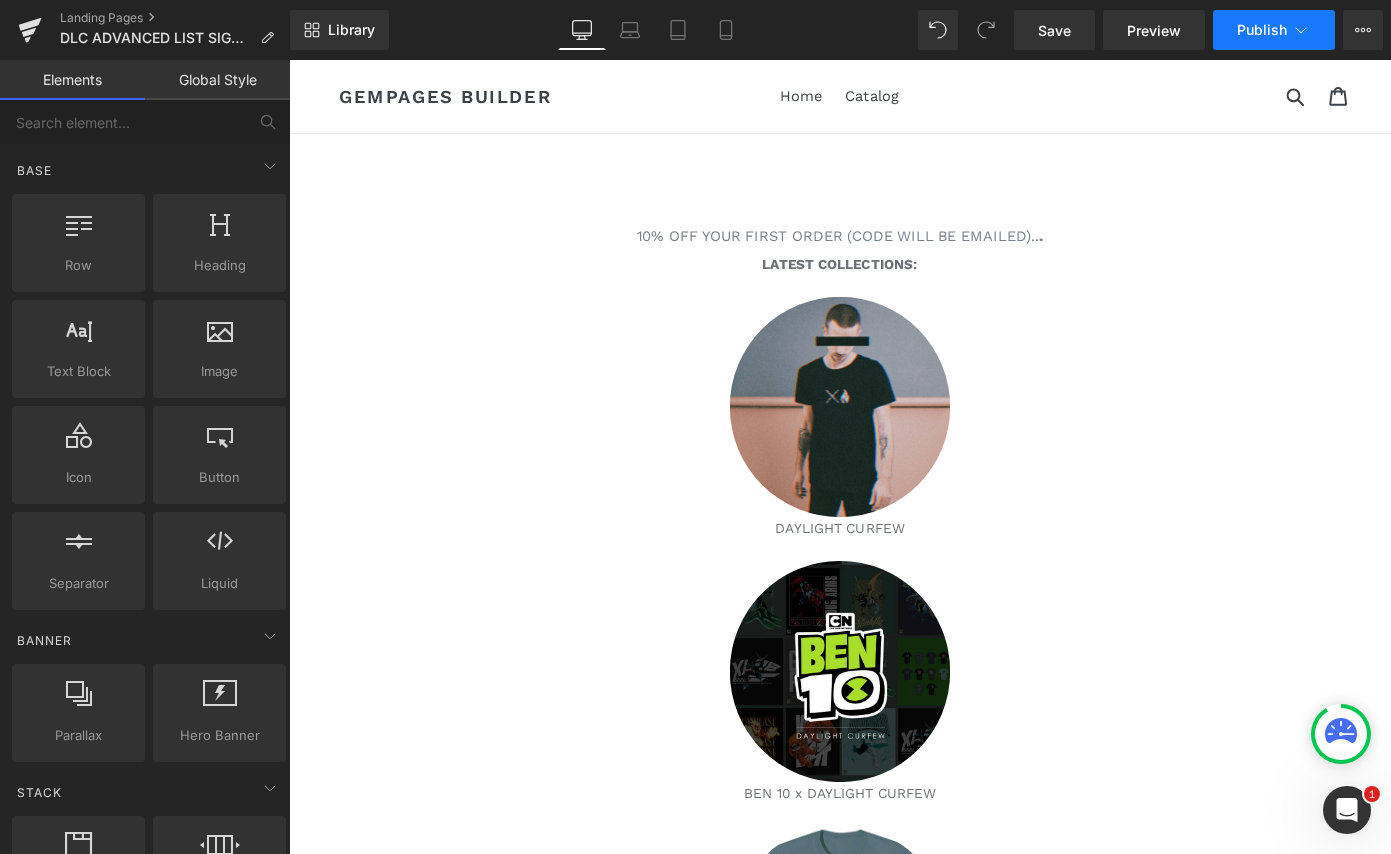 click on "Publish" at bounding box center (1262, 30) 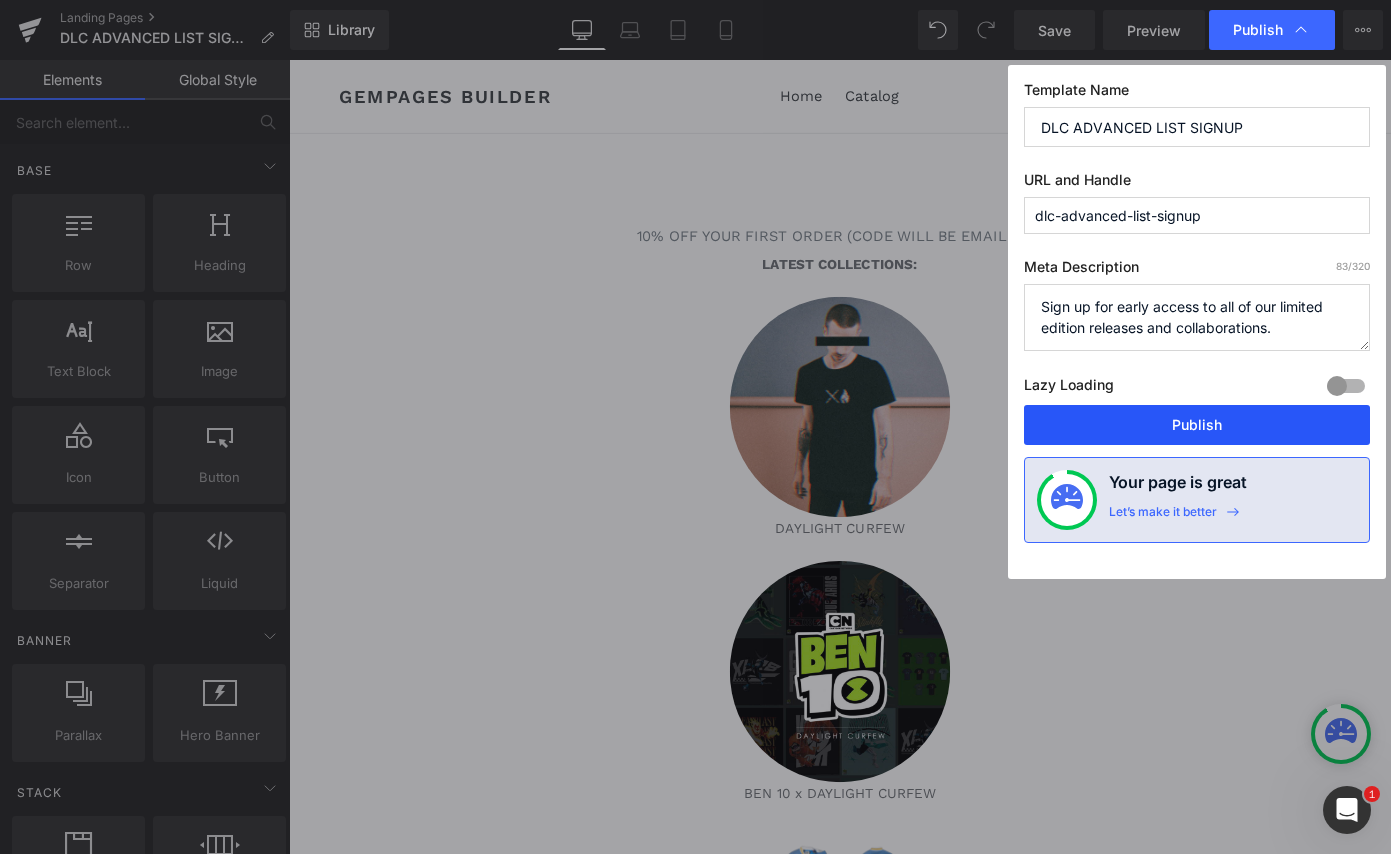 click on "Publish" at bounding box center (1197, 425) 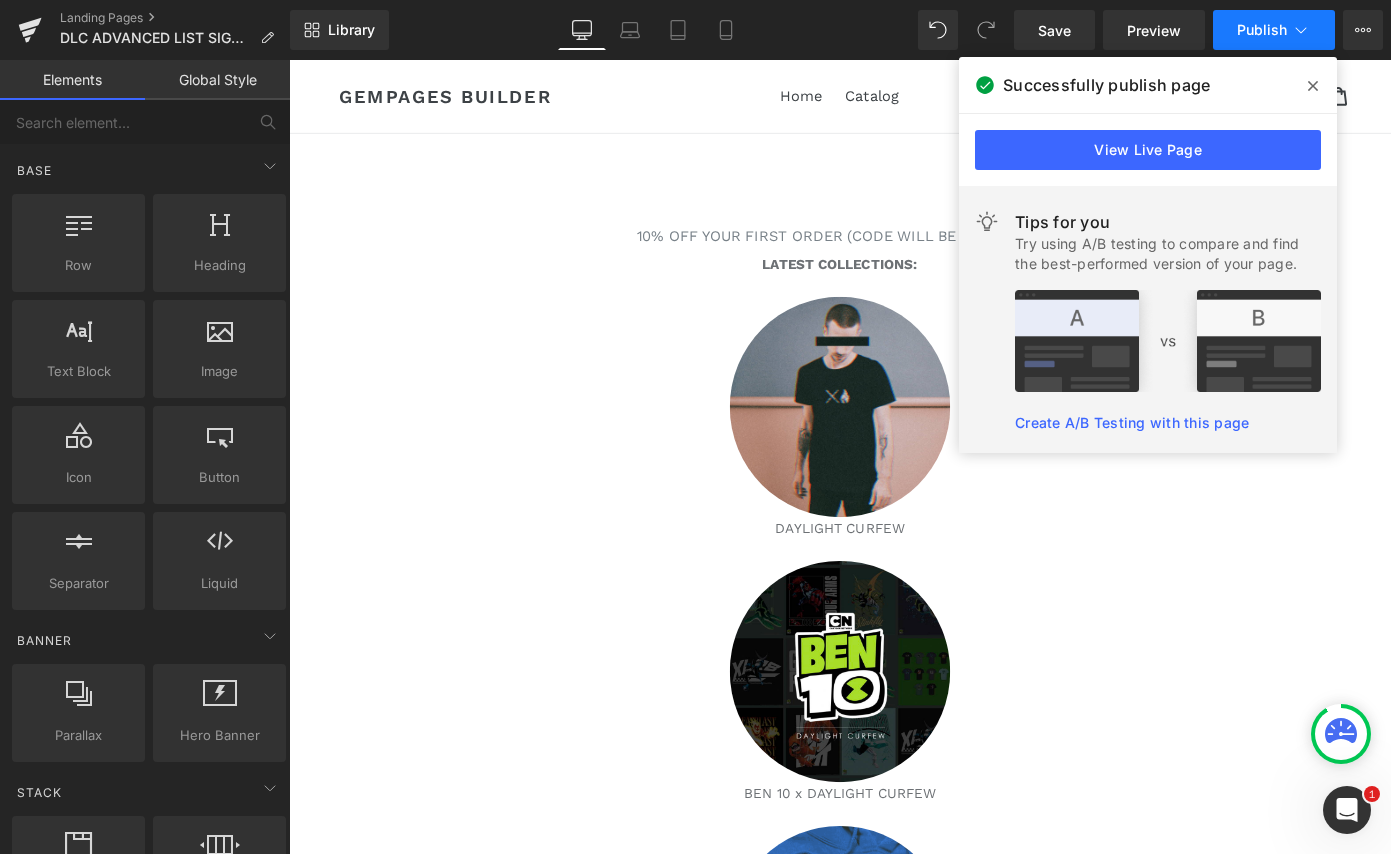 click on "Publish" at bounding box center (1262, 30) 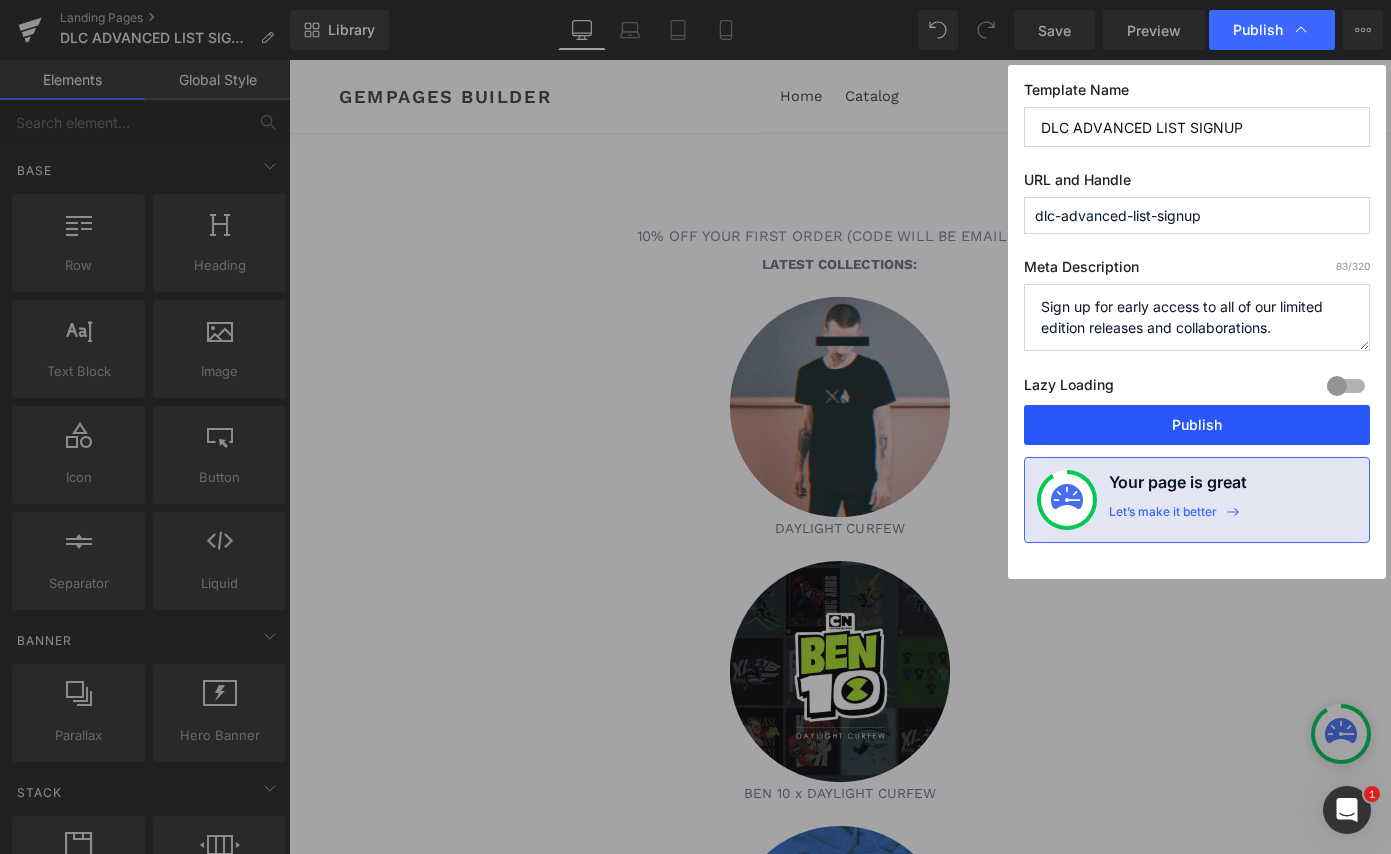 click on "Publish" at bounding box center [1197, 425] 